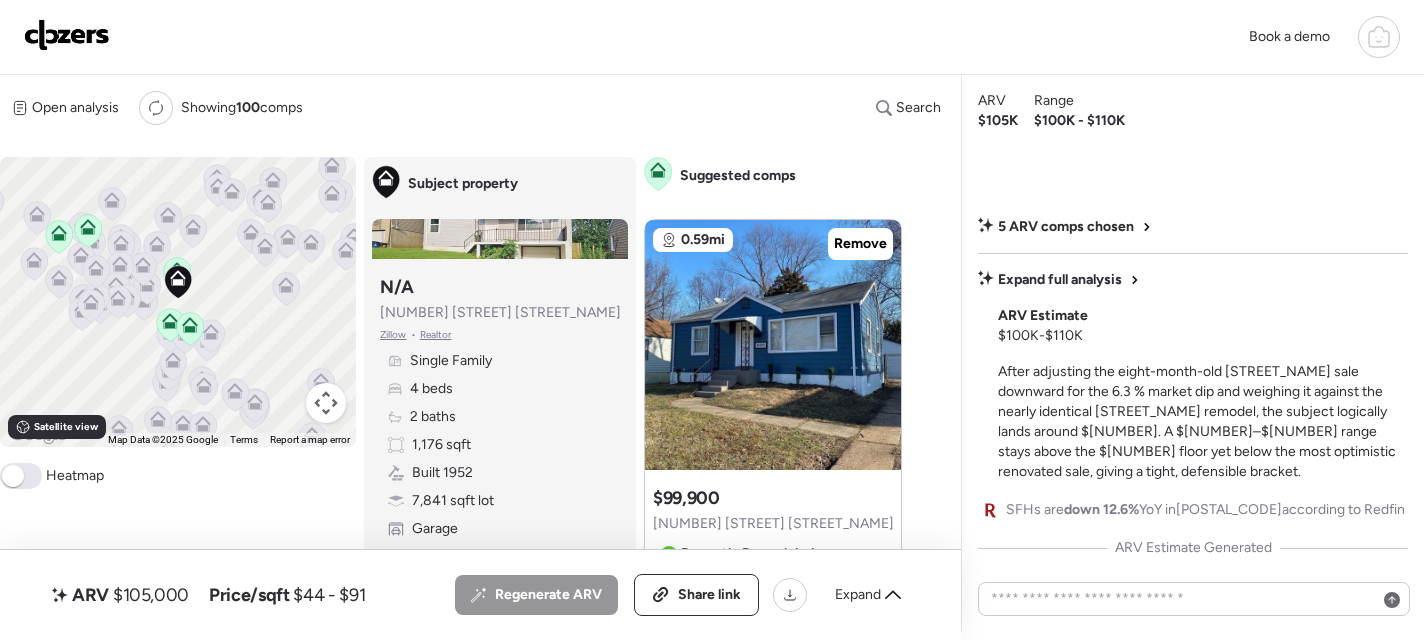 scroll, scrollTop: 0, scrollLeft: 0, axis: both 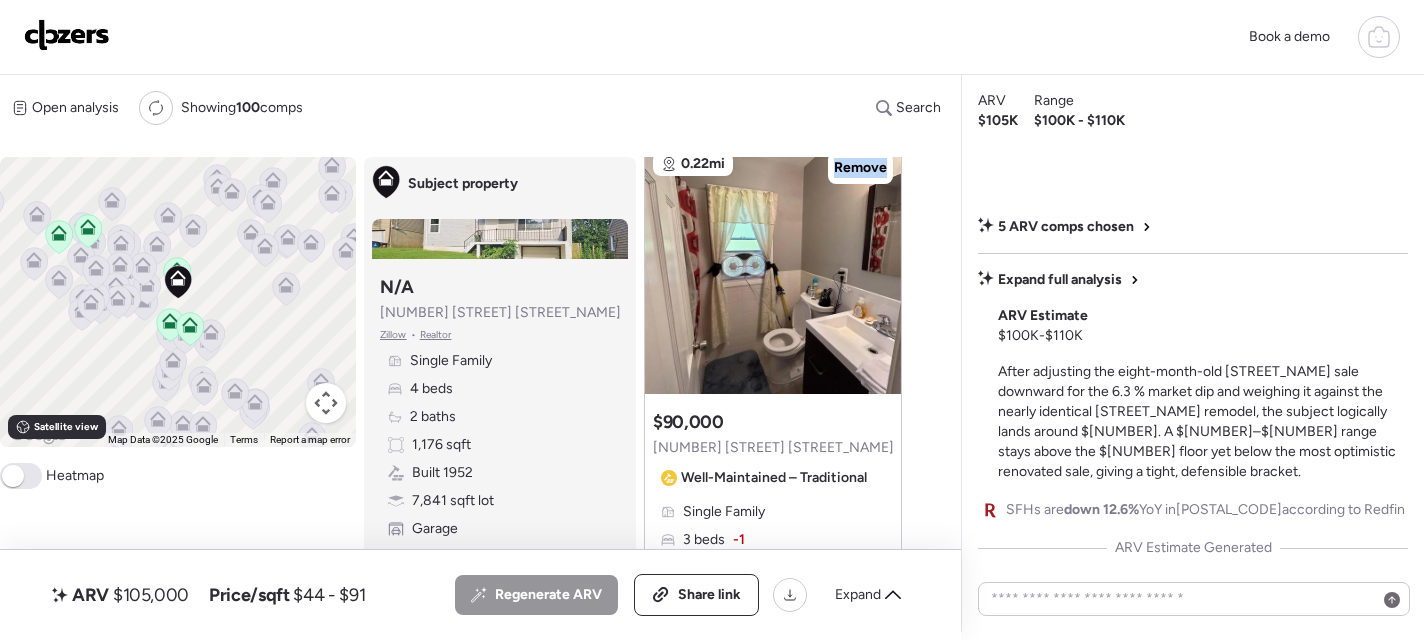 click at bounding box center (67, 35) 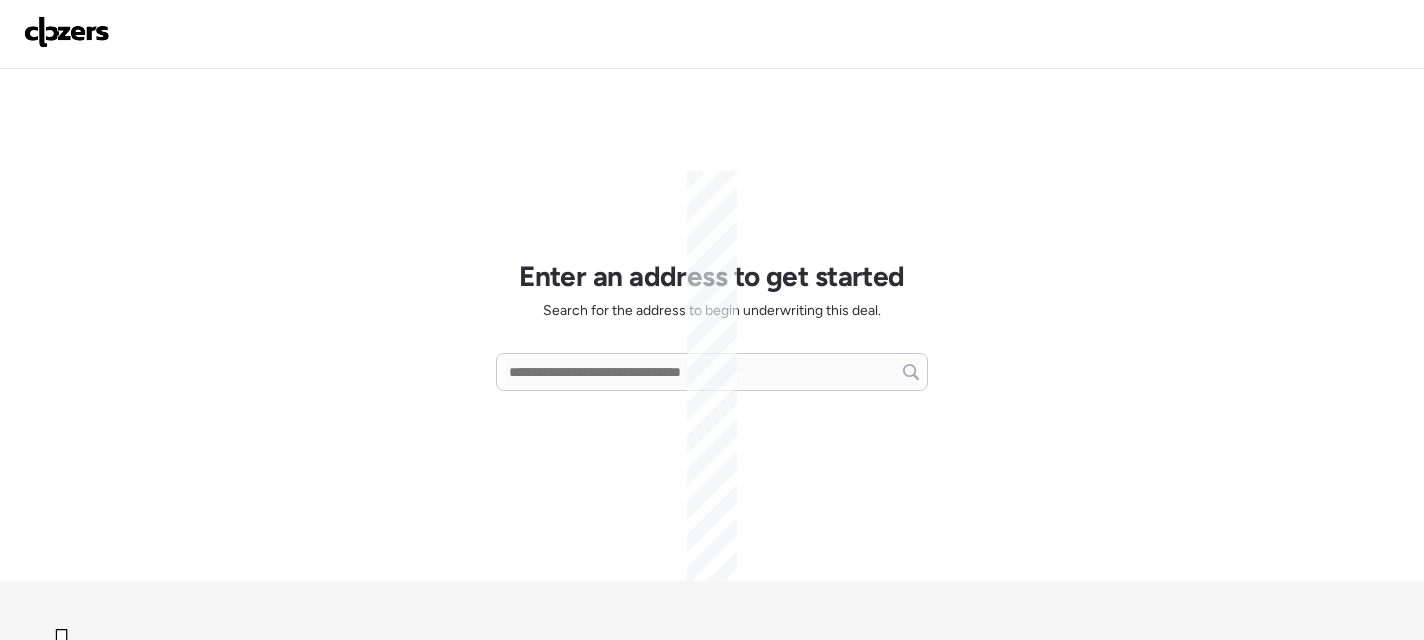 scroll, scrollTop: 0, scrollLeft: 0, axis: both 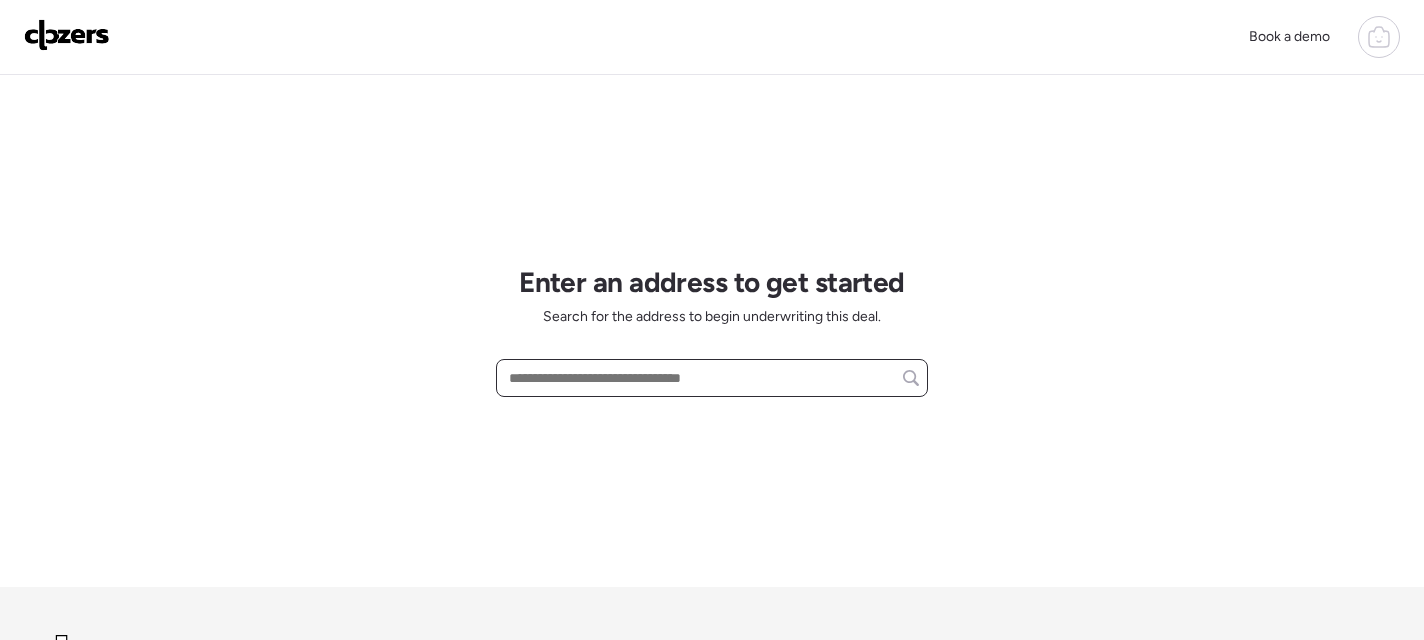 click at bounding box center (712, 378) 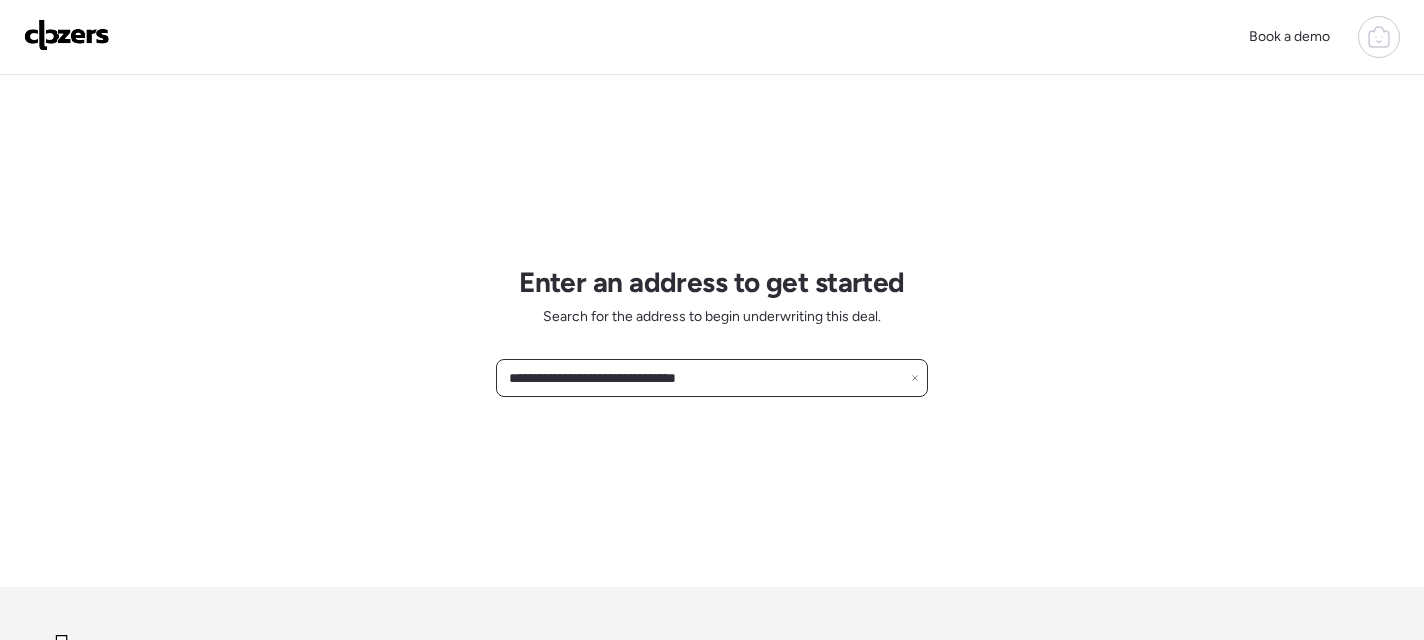 drag, startPoint x: 611, startPoint y: 378, endPoint x: 847, endPoint y: 375, distance: 236.01907 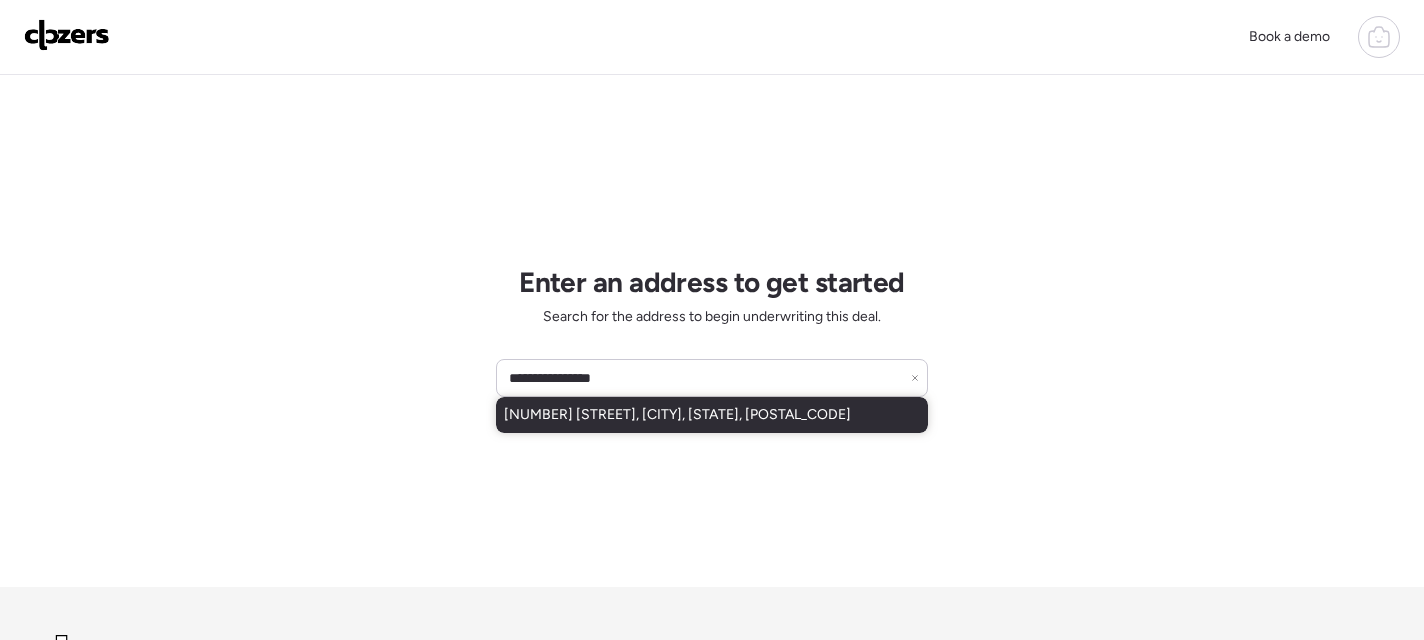 click on "[NUMBER] [STREET], [CITY], [STATE], [POSTAL_CODE]" at bounding box center [712, 415] 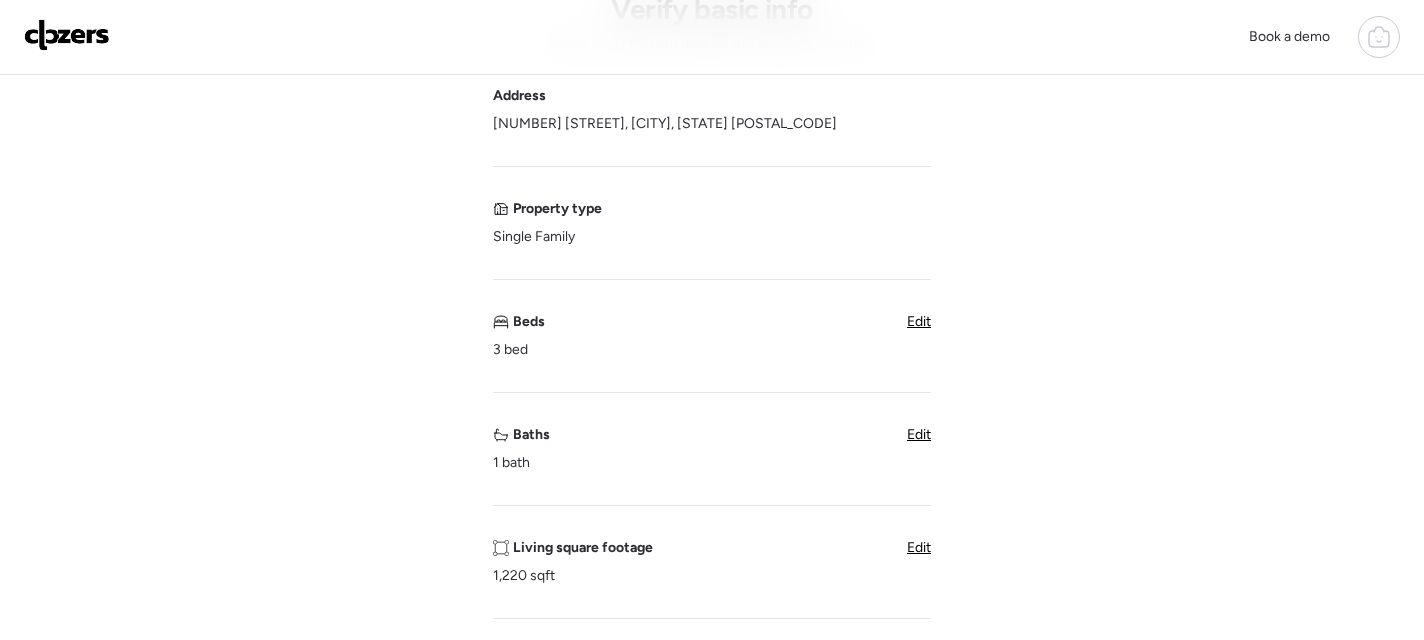 scroll, scrollTop: 142, scrollLeft: 0, axis: vertical 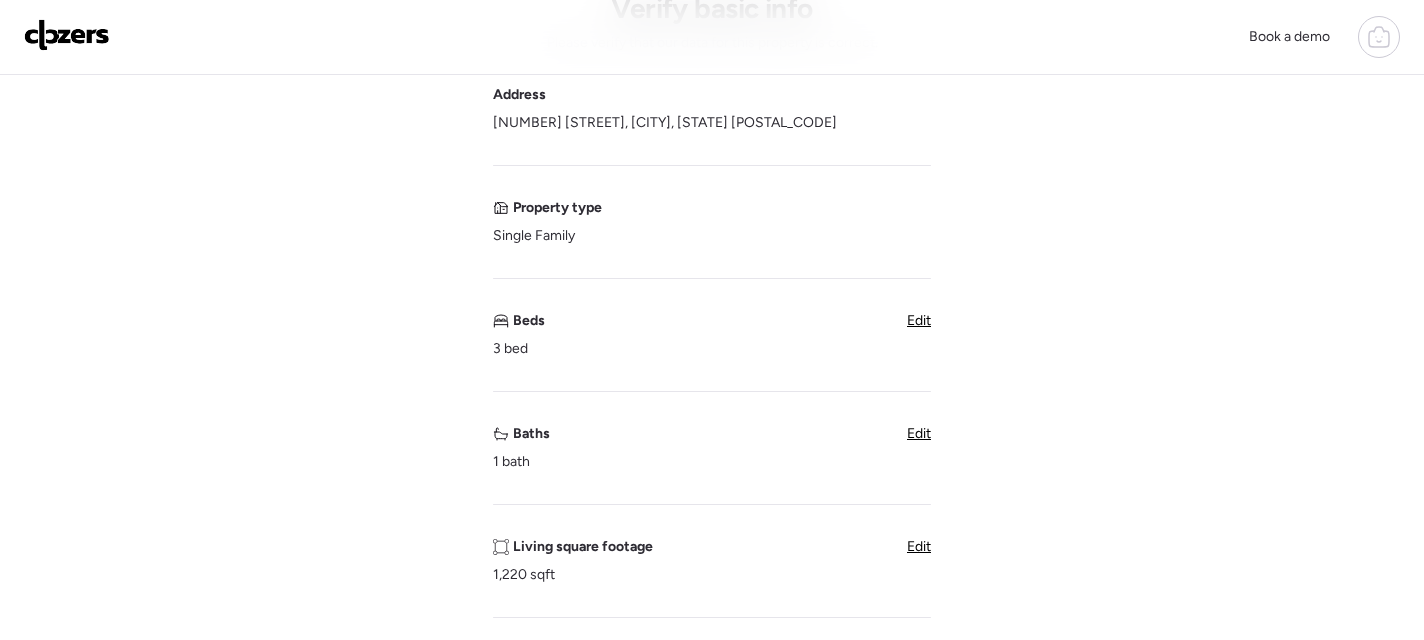 click on "Edit" at bounding box center (919, 320) 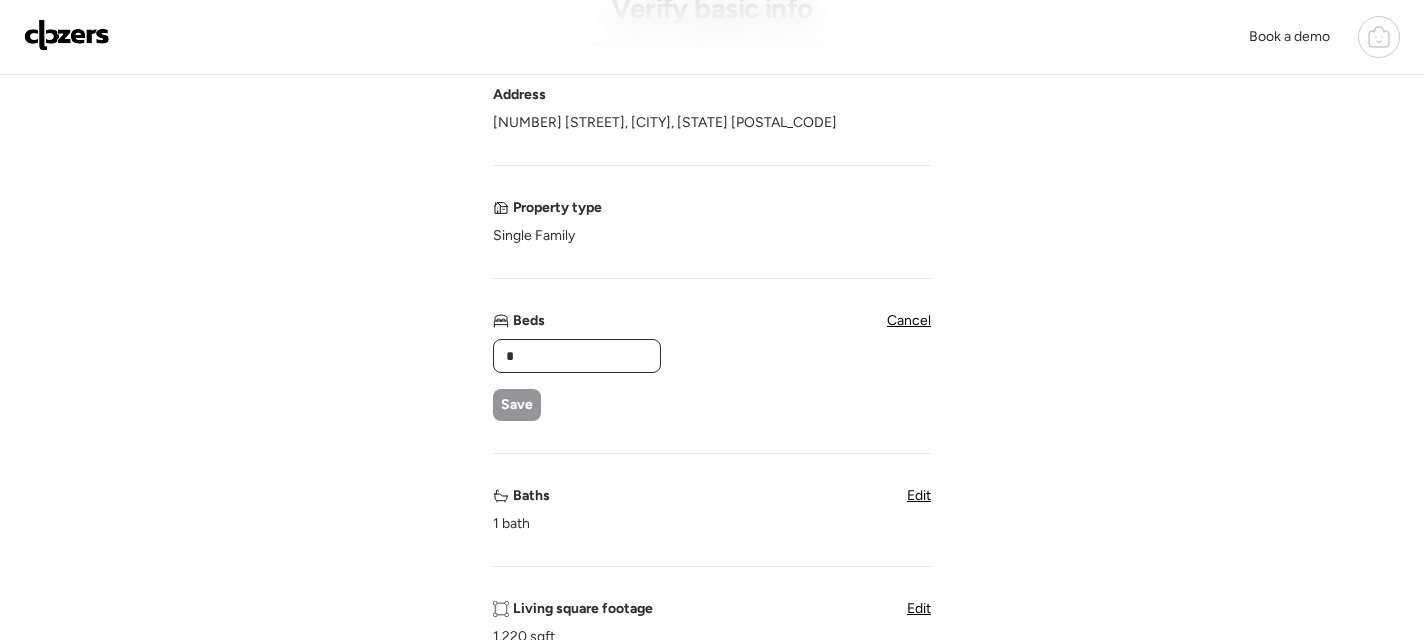click on "*" at bounding box center [577, 356] 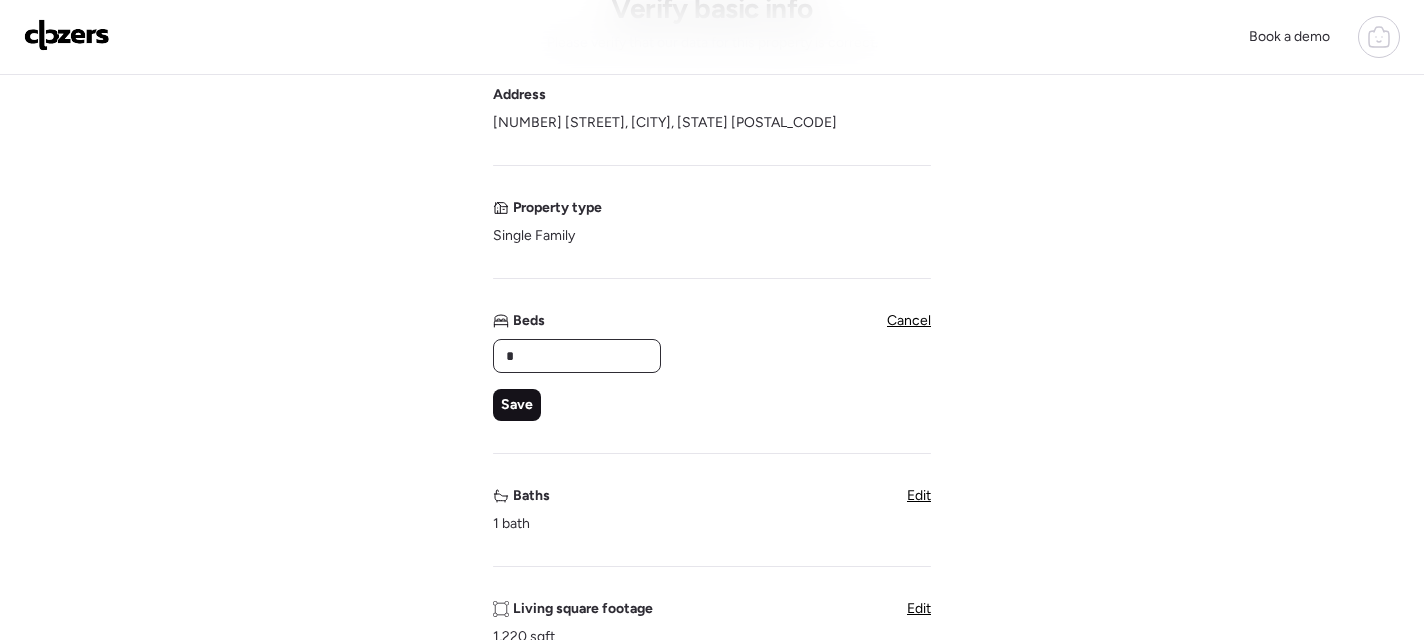 type on "*" 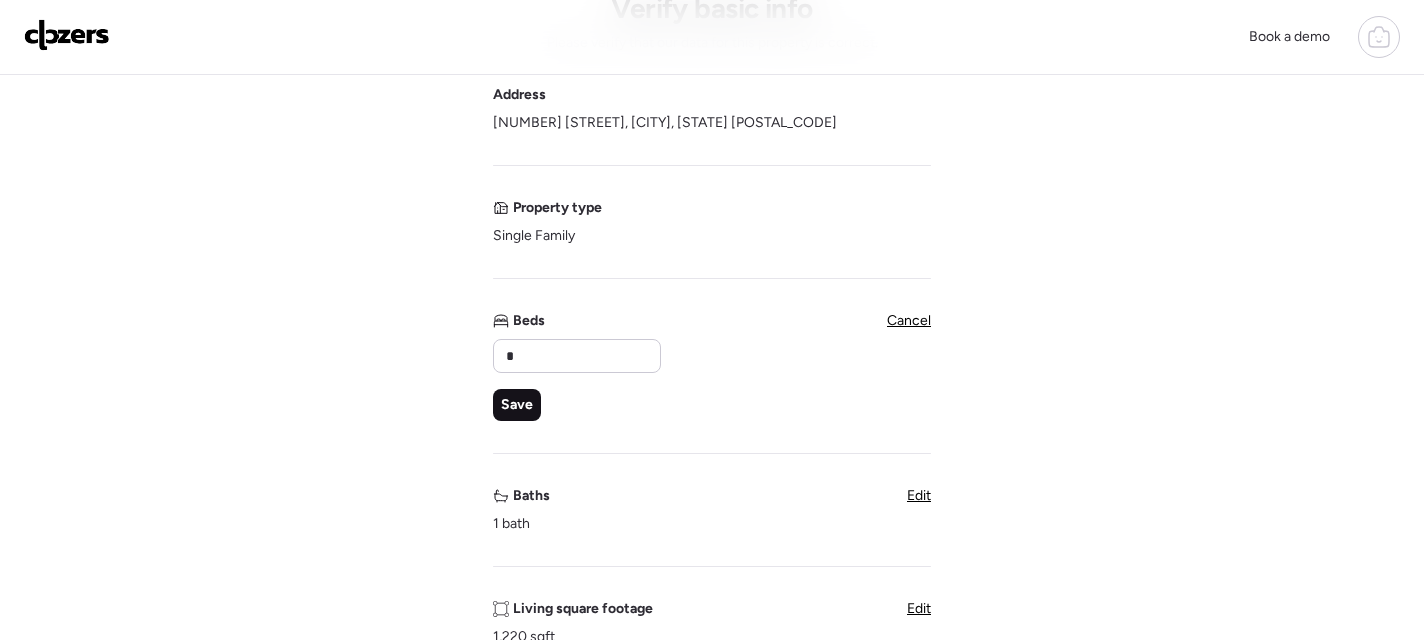 click on "Save" at bounding box center [517, 405] 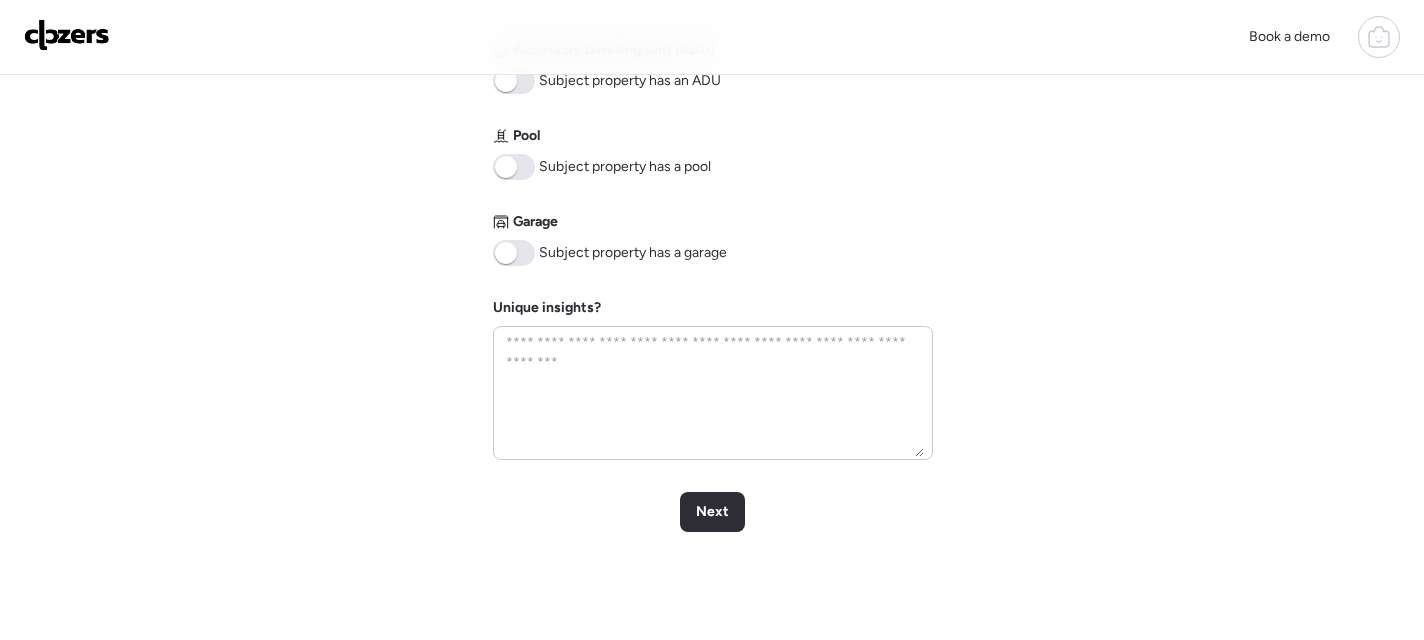 scroll, scrollTop: 876, scrollLeft: 0, axis: vertical 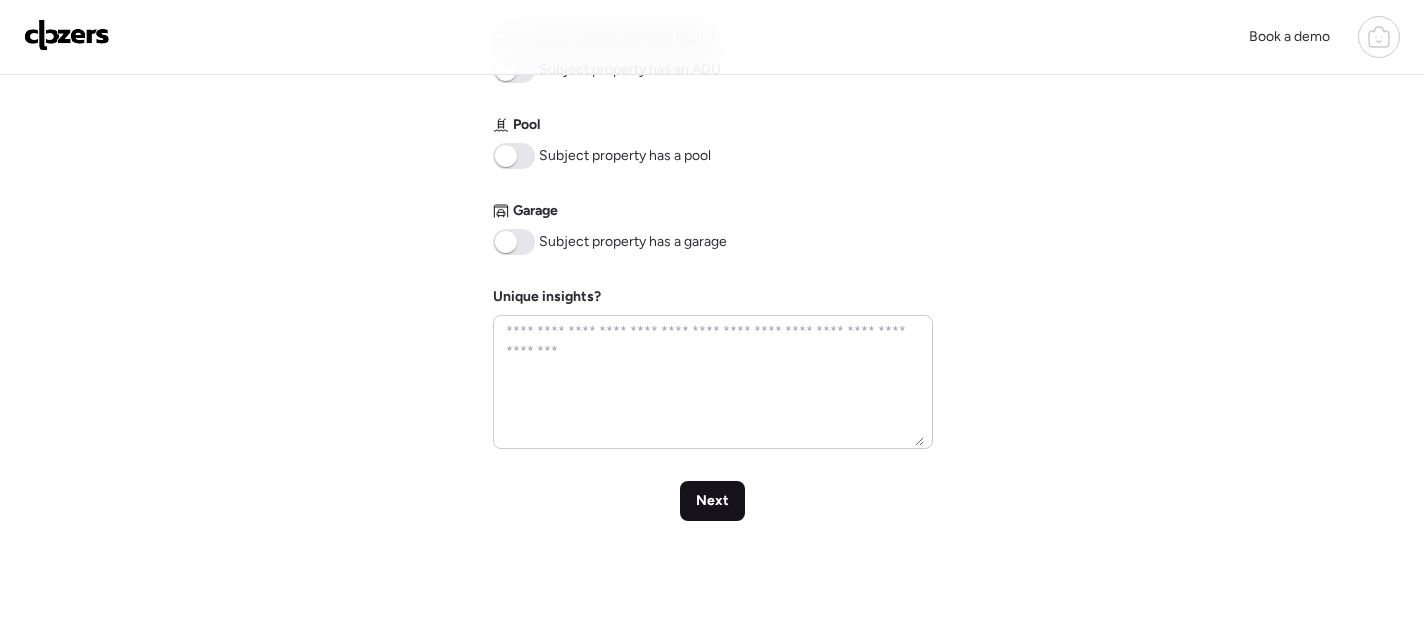 click on "Next" at bounding box center [712, 501] 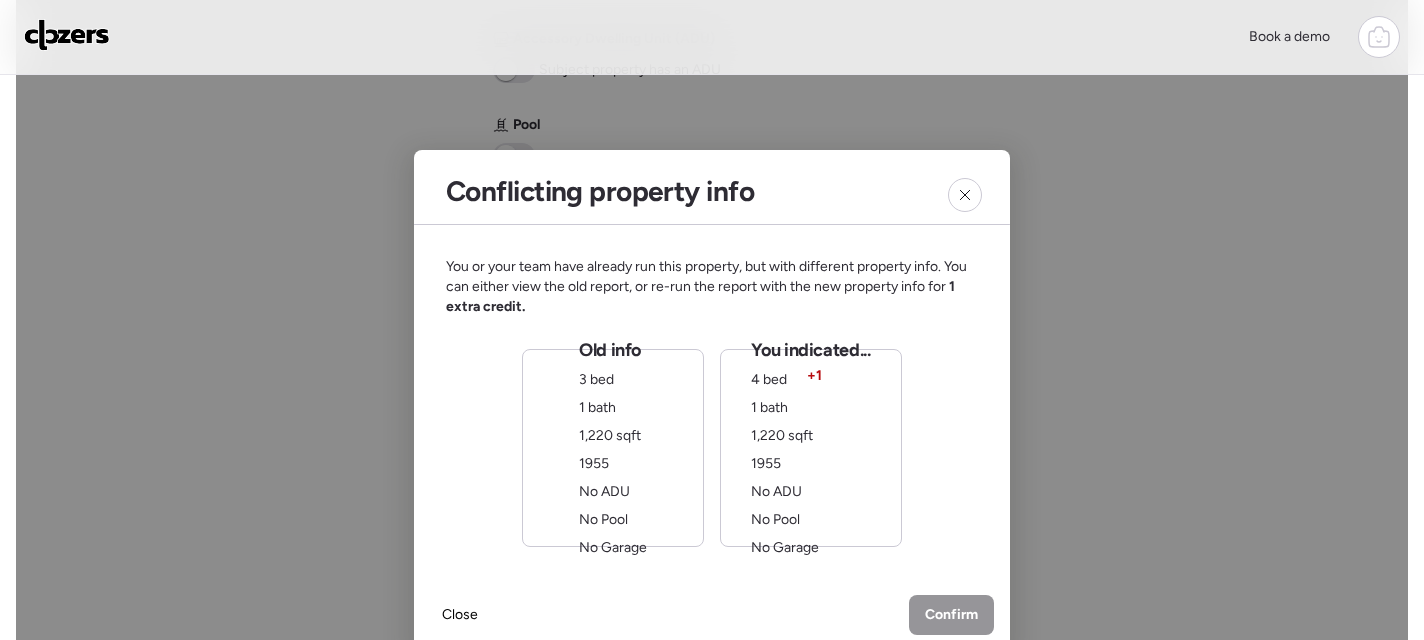 click on "You indicated... [BEDS] bed + [BATHS] bath [SQFT] sqft [YEAR] No ADU No Pool No Garage" at bounding box center [810, 448] 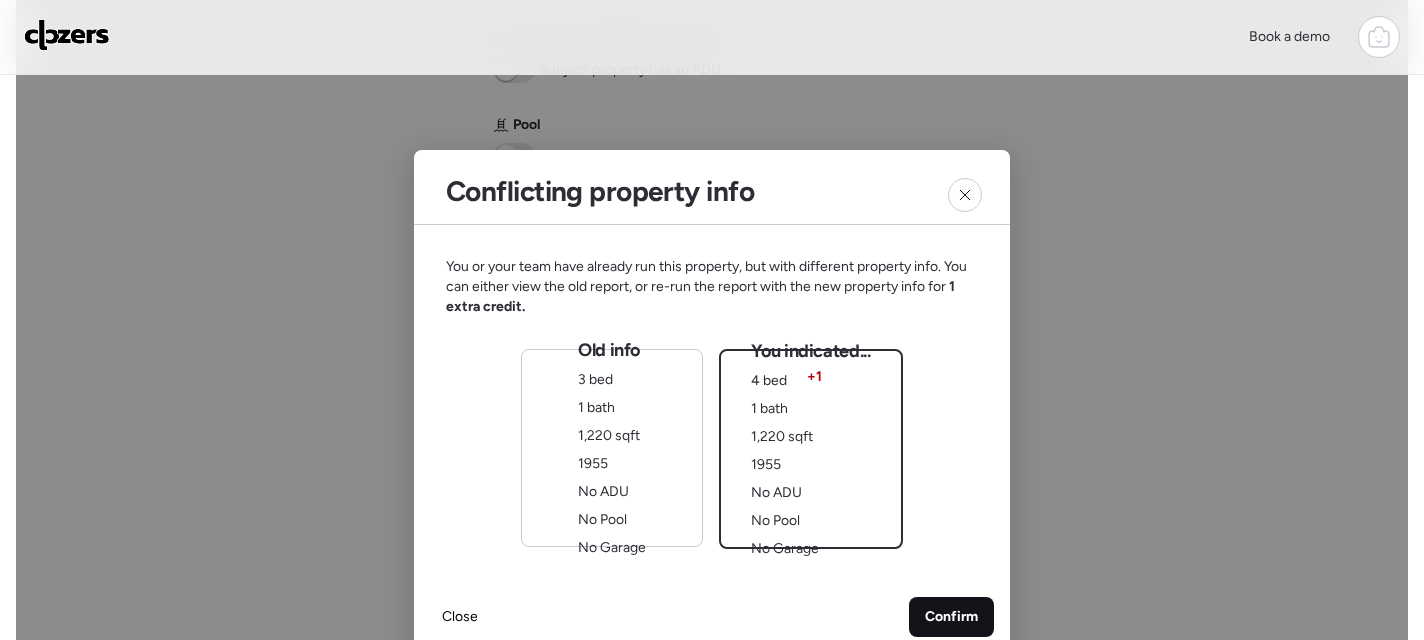 click on "Confirm" at bounding box center (951, 617) 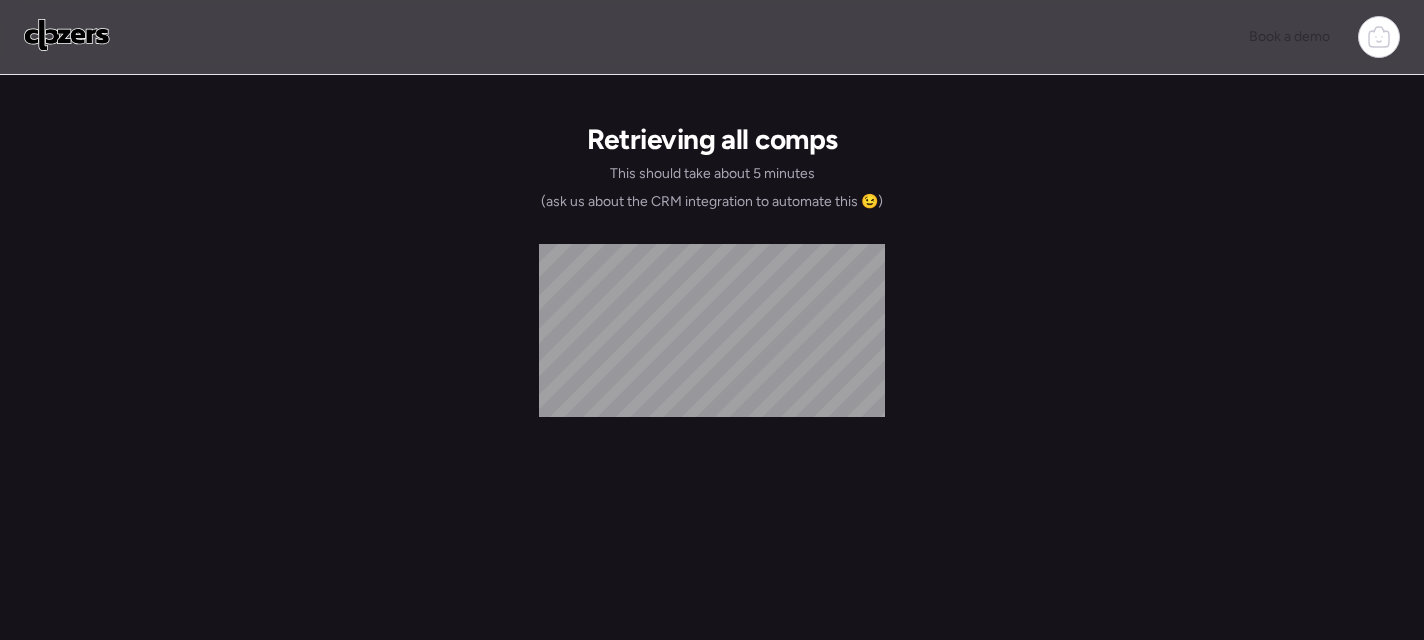 scroll, scrollTop: 0, scrollLeft: 0, axis: both 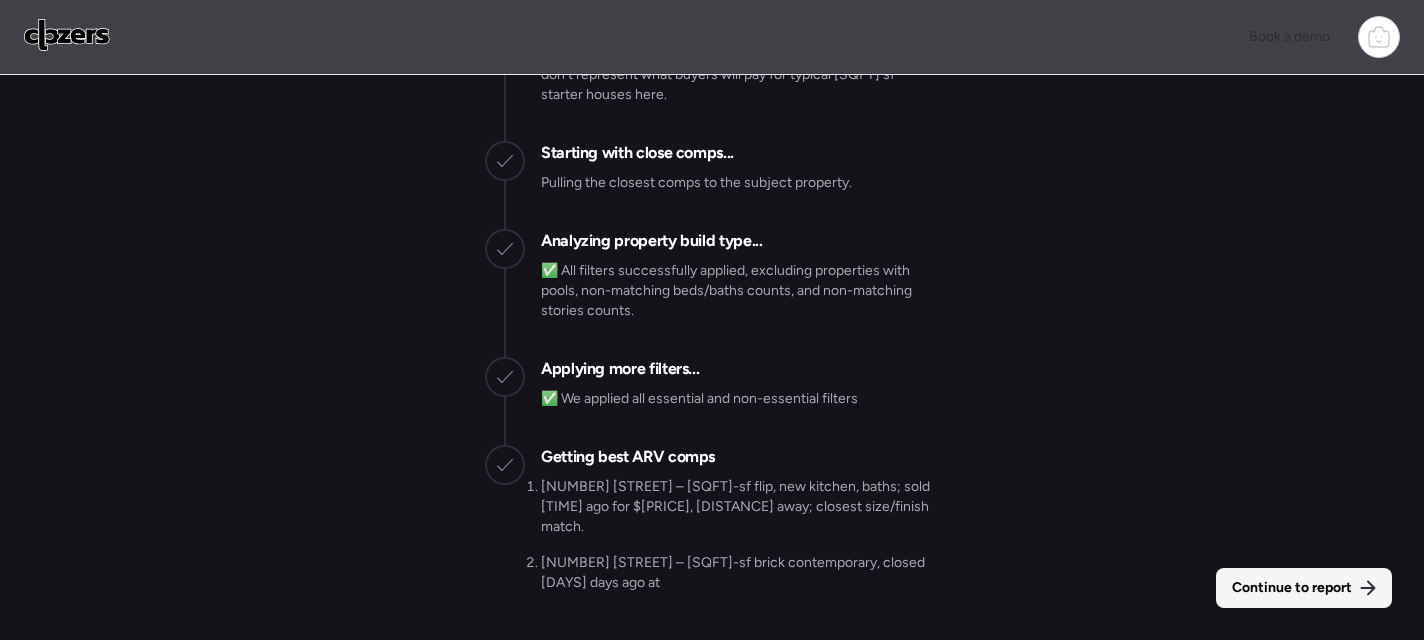 click on "Continue to report" at bounding box center (1292, 588) 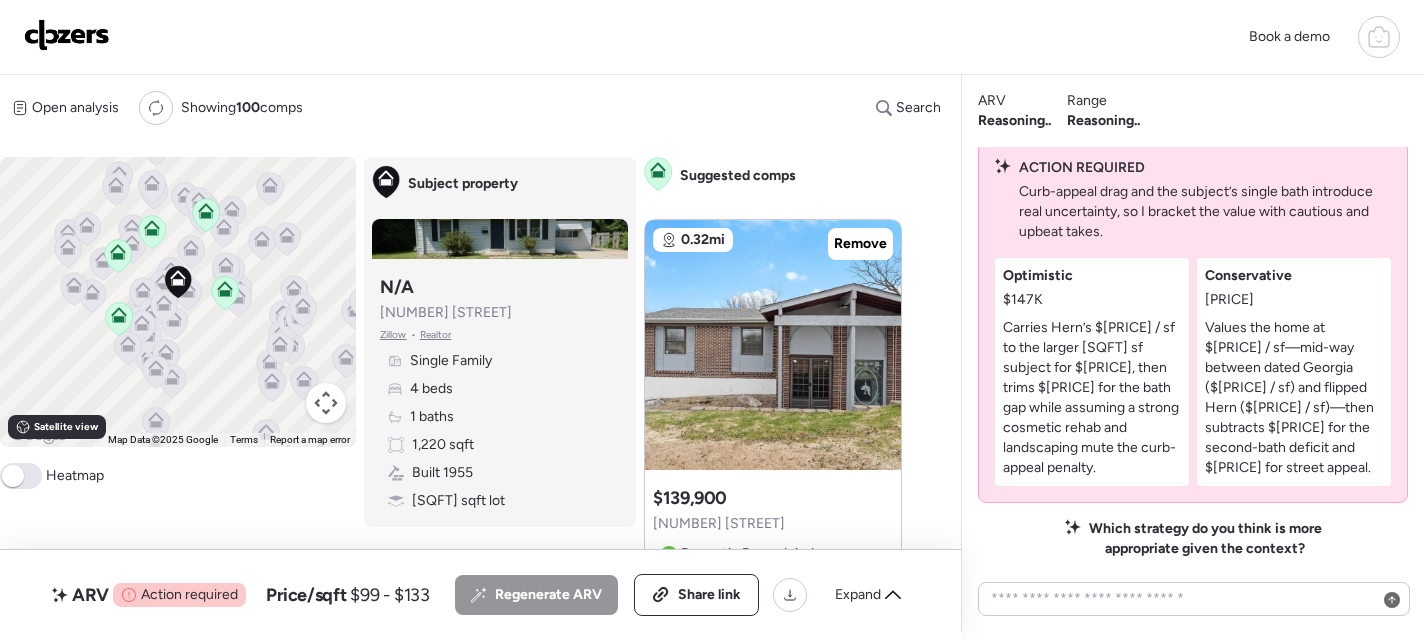 scroll, scrollTop: -40, scrollLeft: 0, axis: vertical 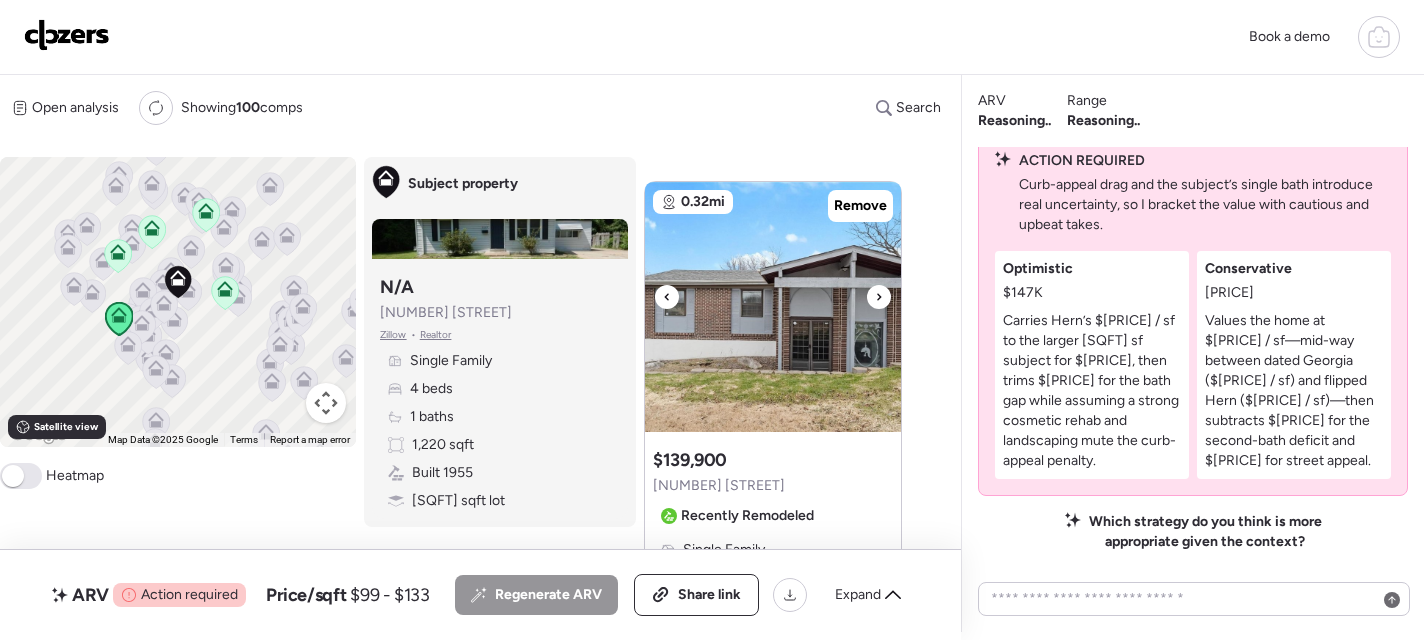 click 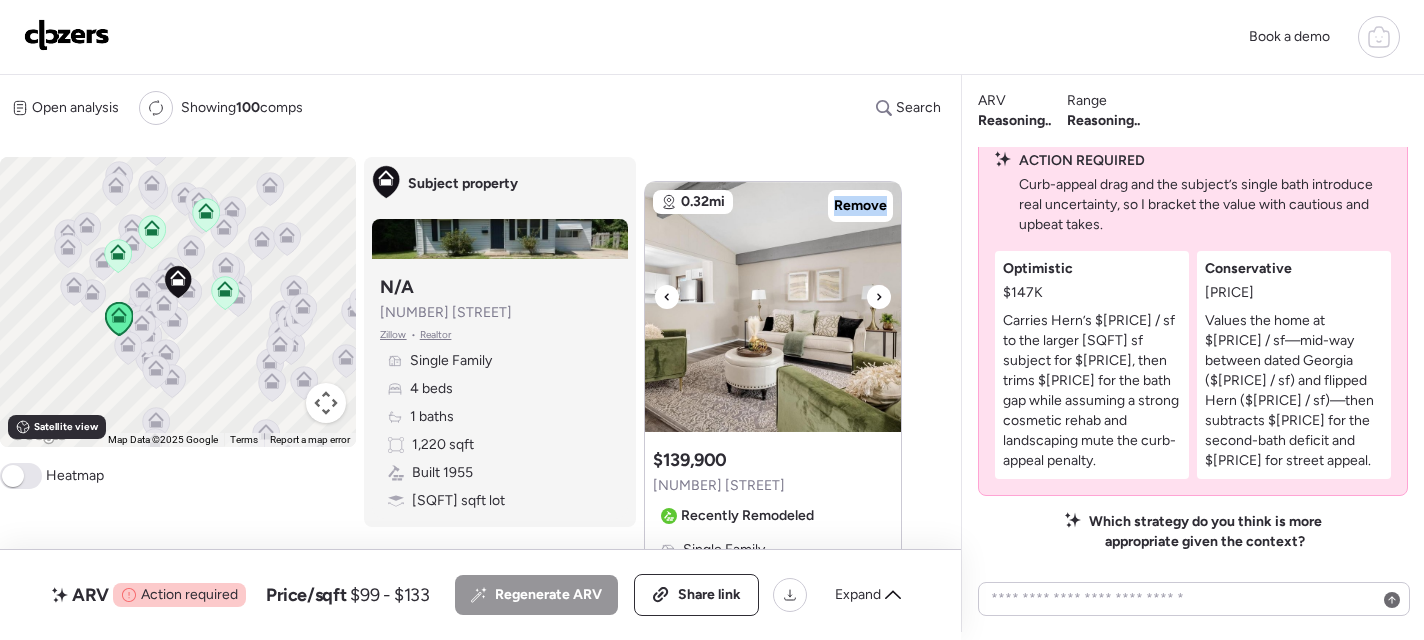 click 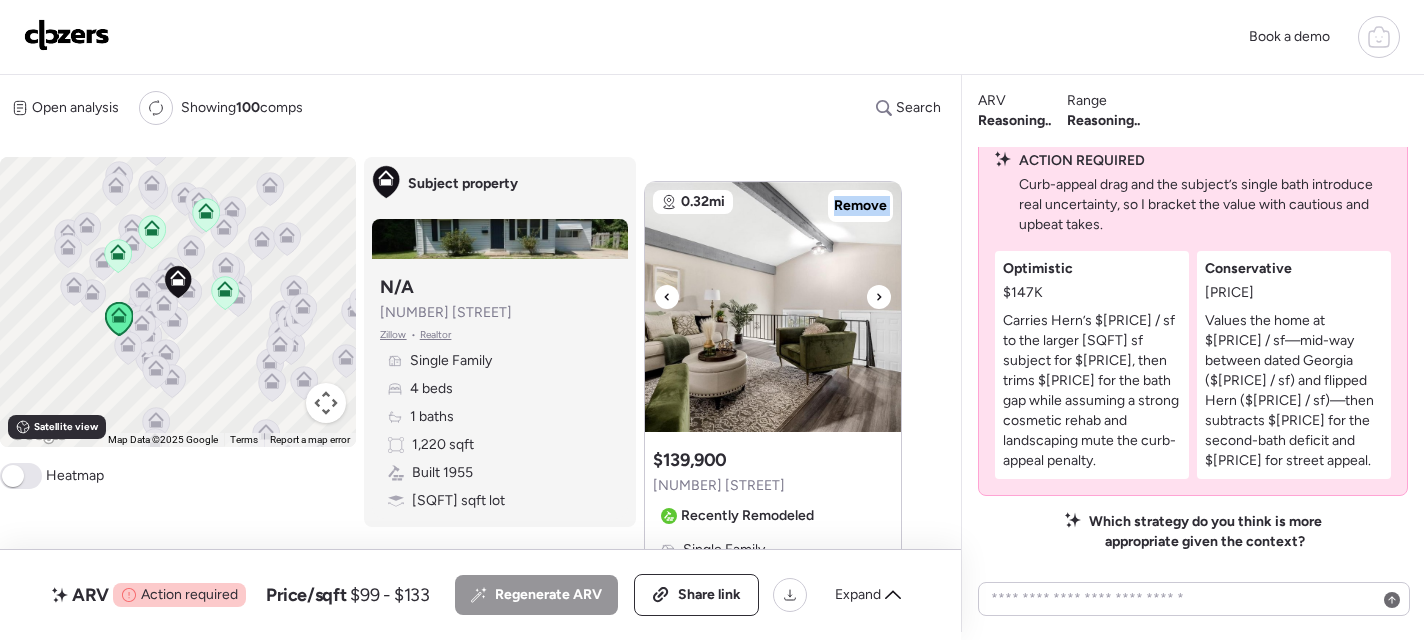 click 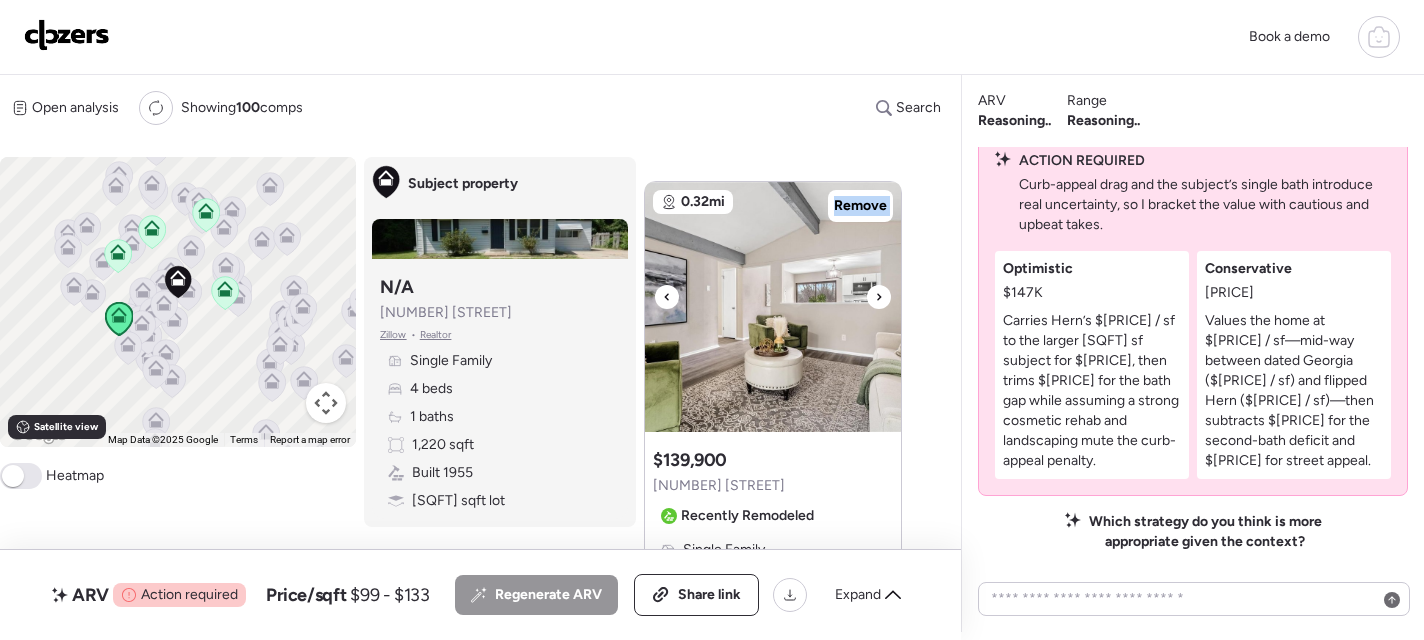 click 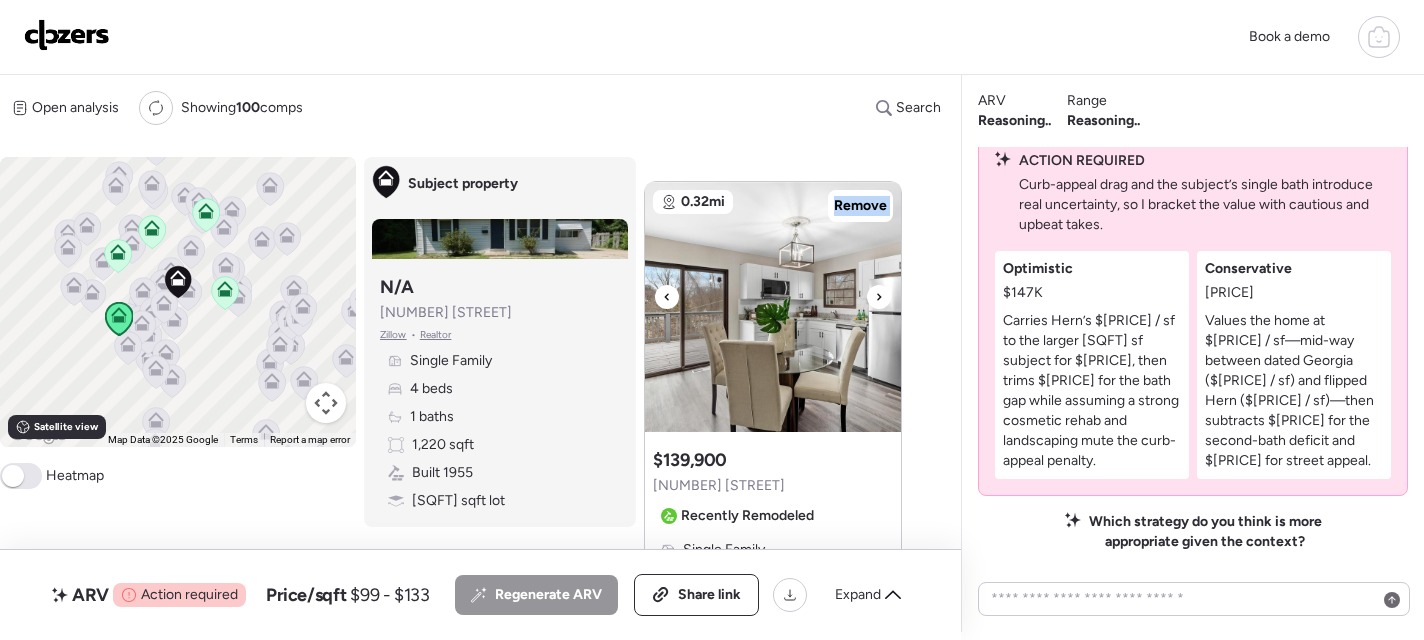 click 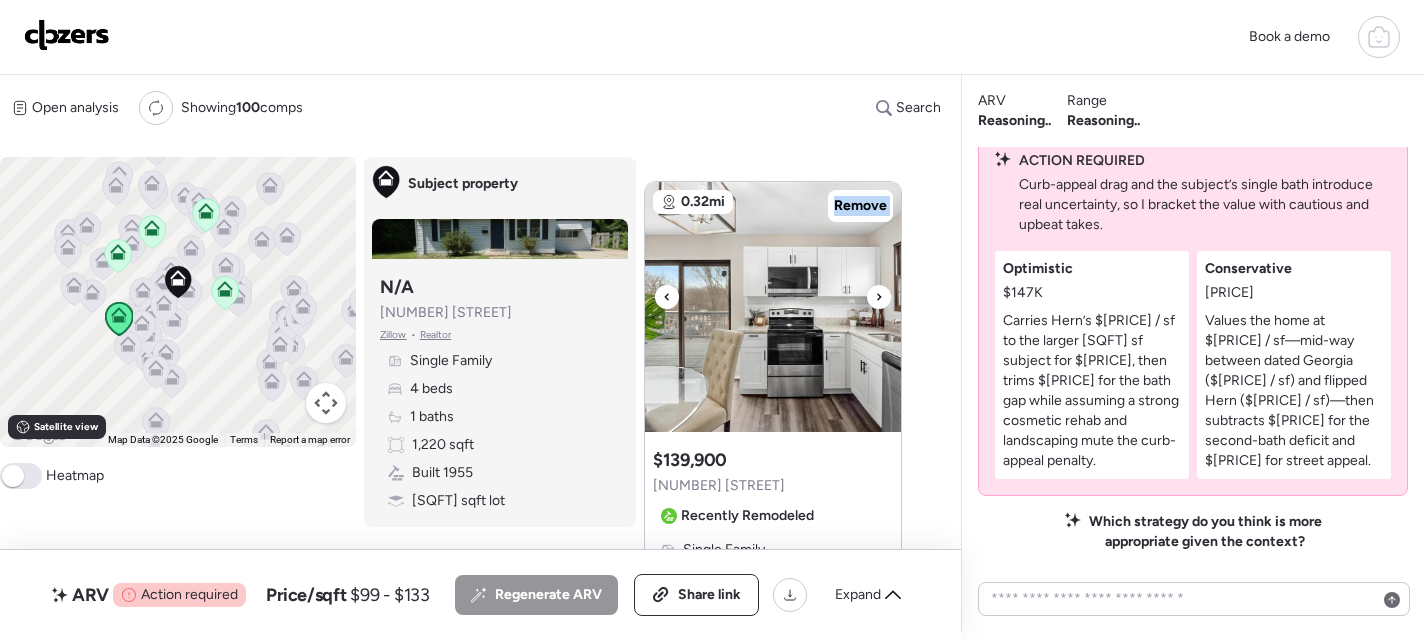 click 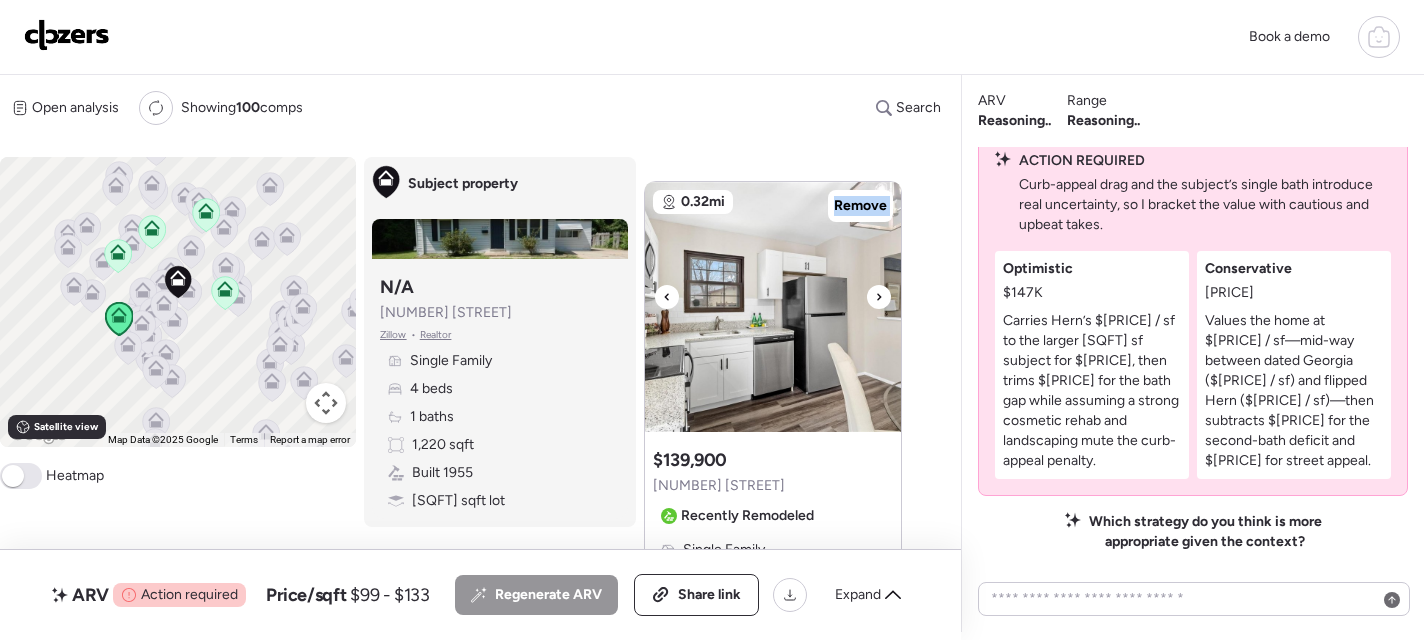 click 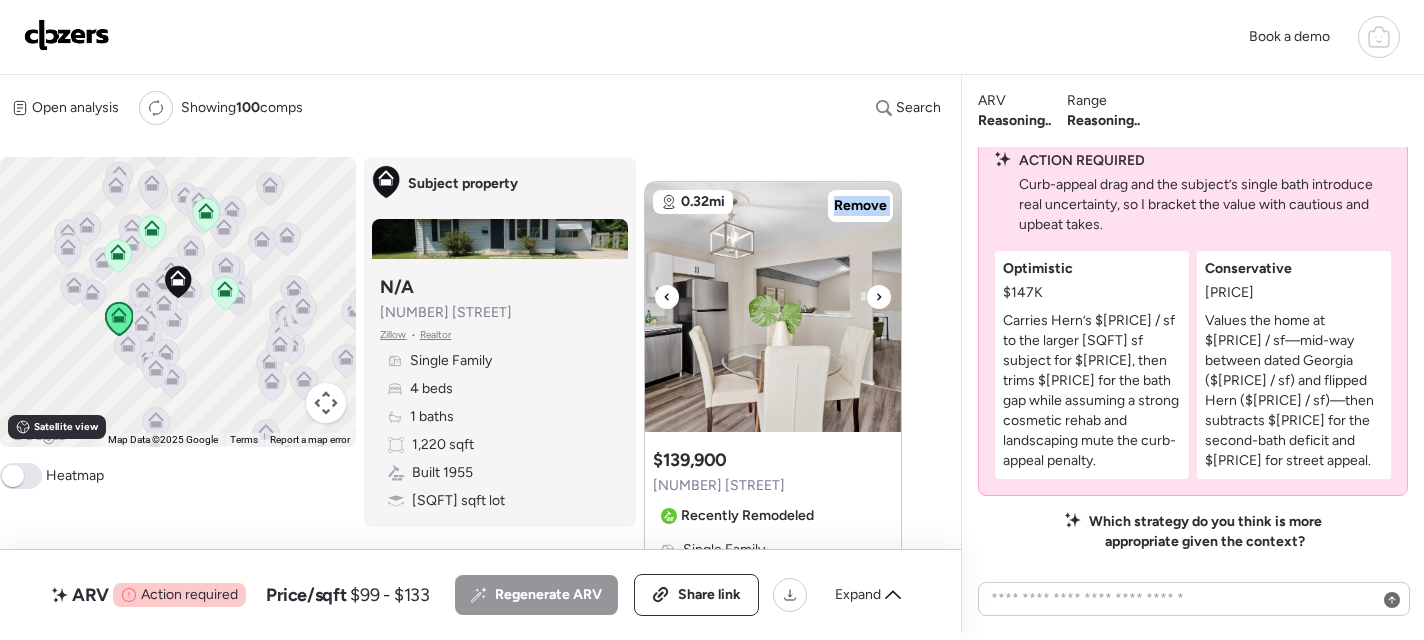 click 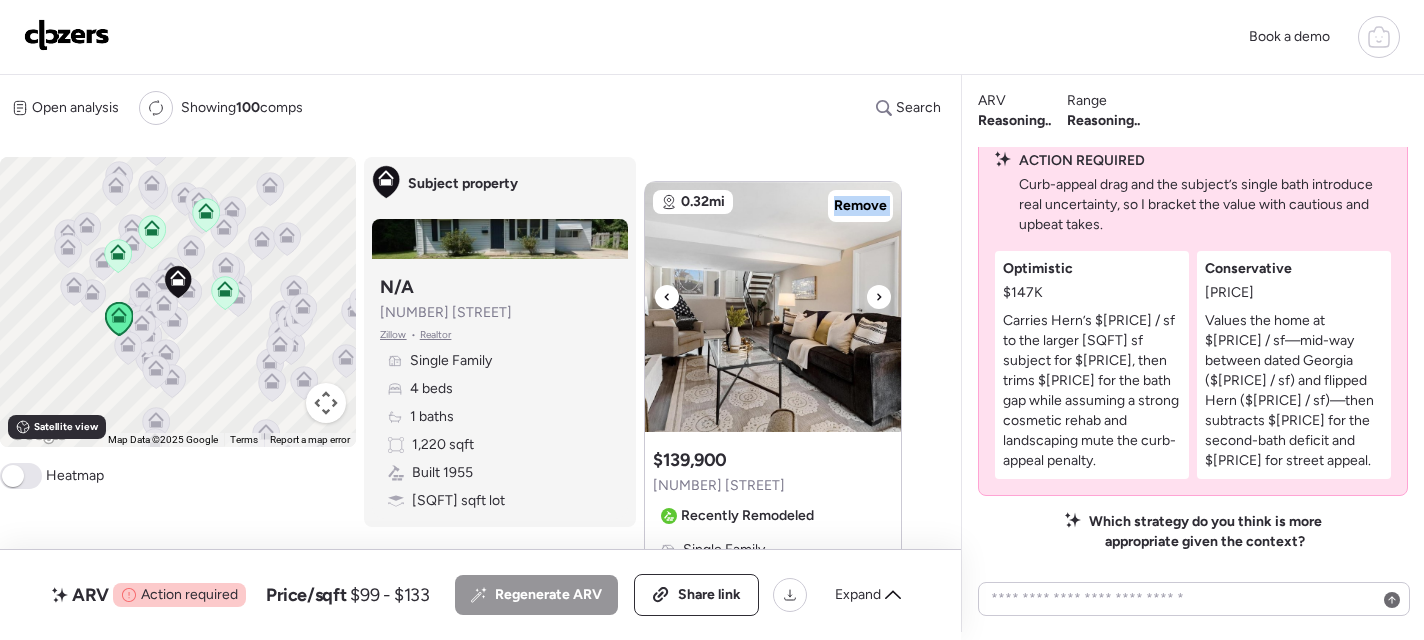 click 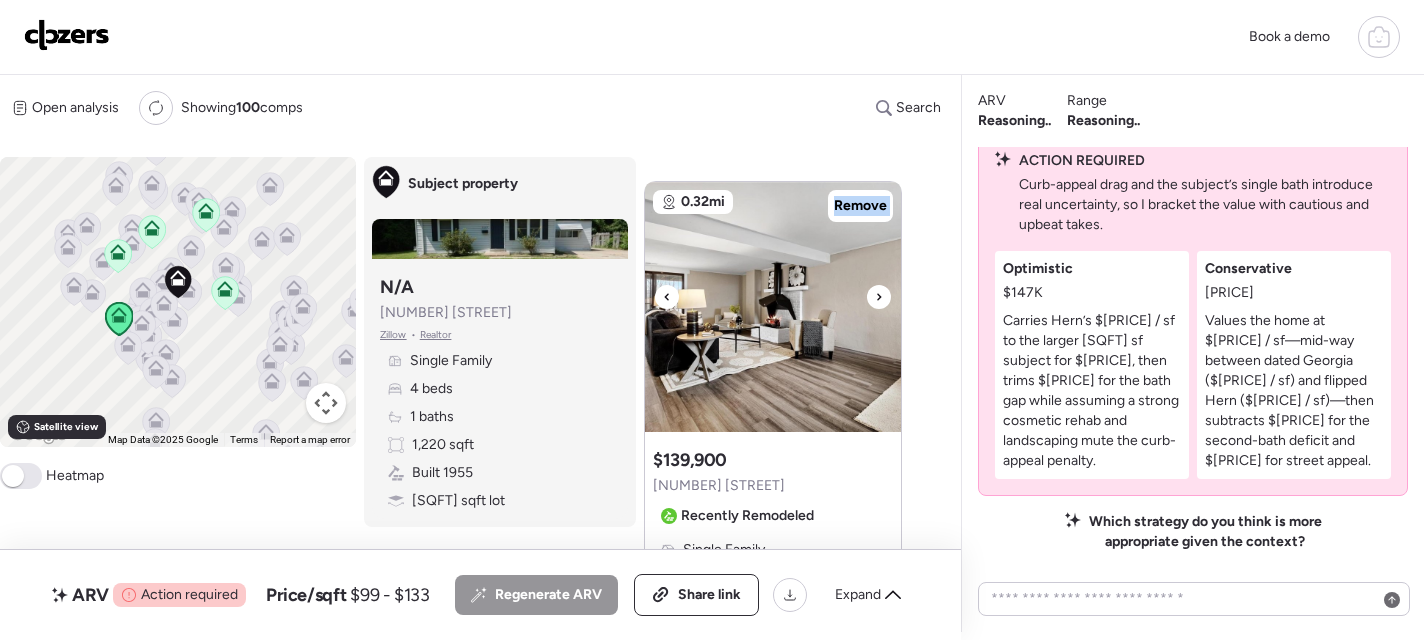 click 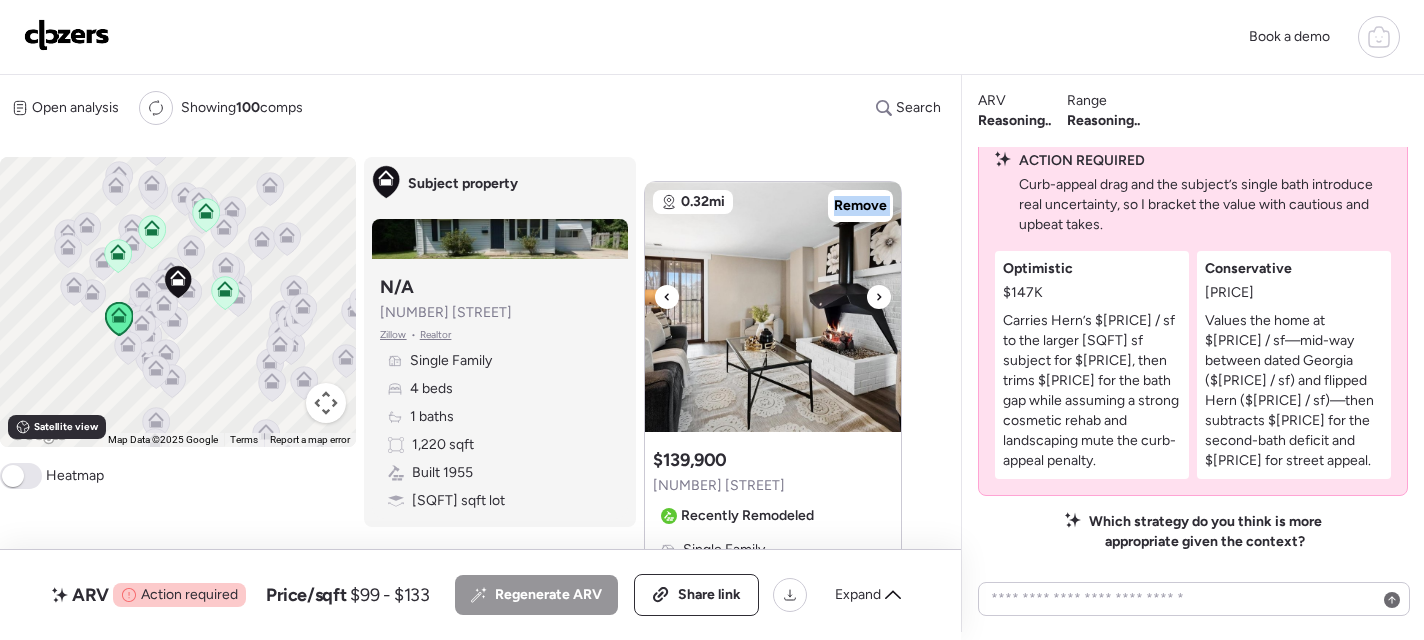 click 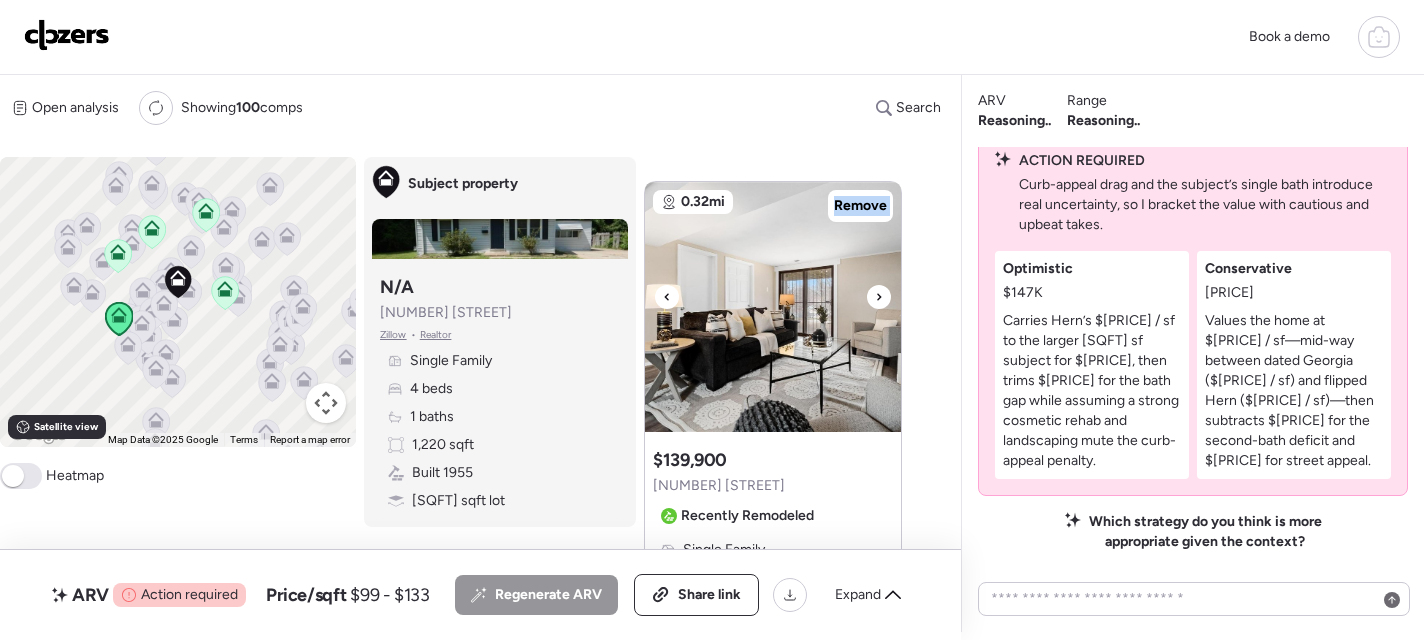 click 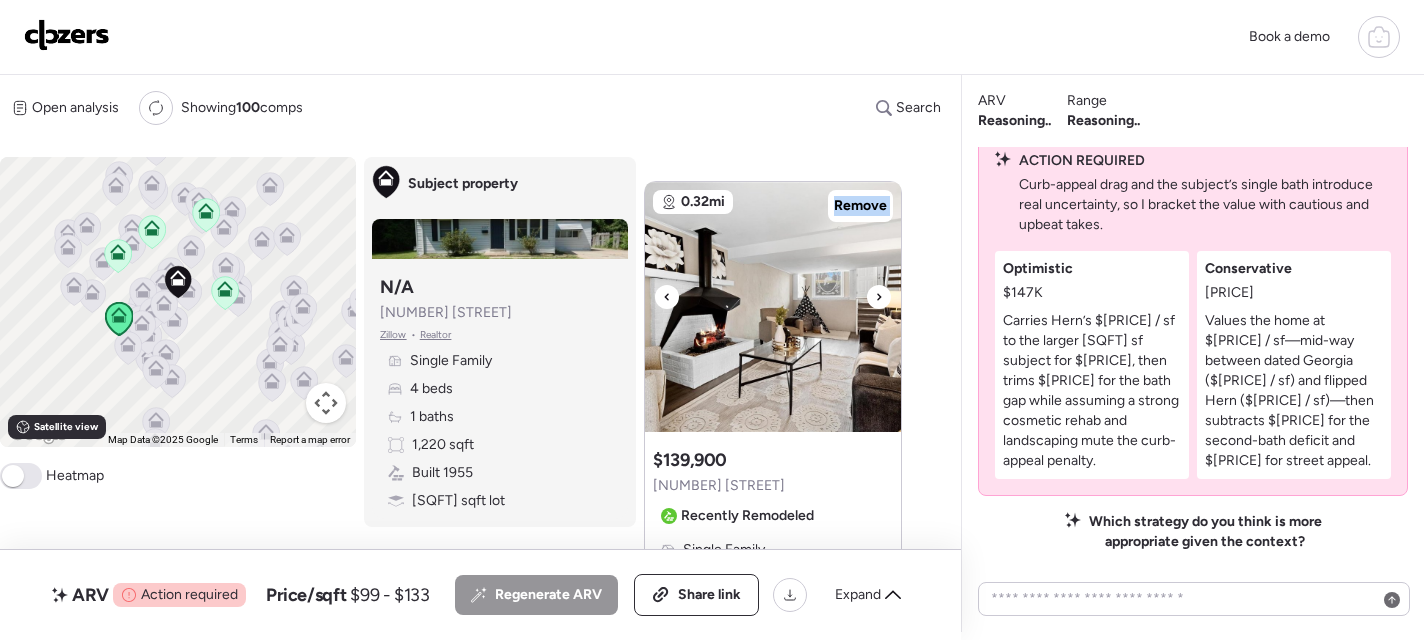 click 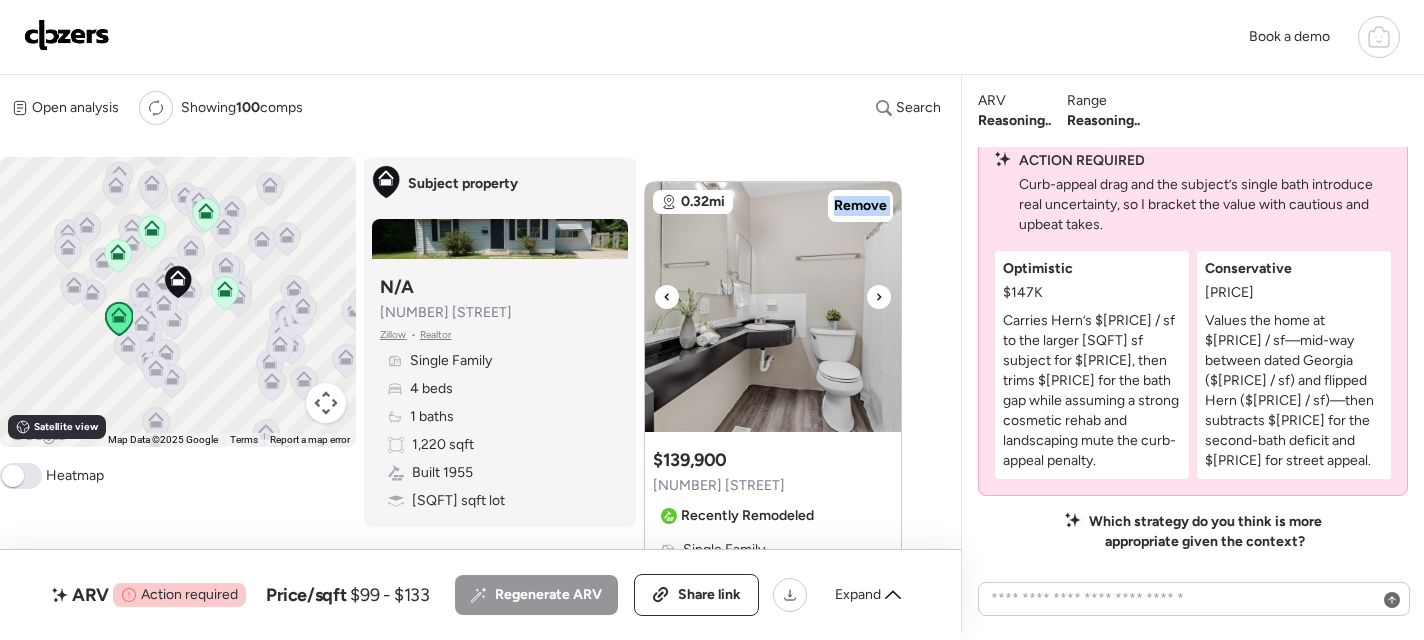 click 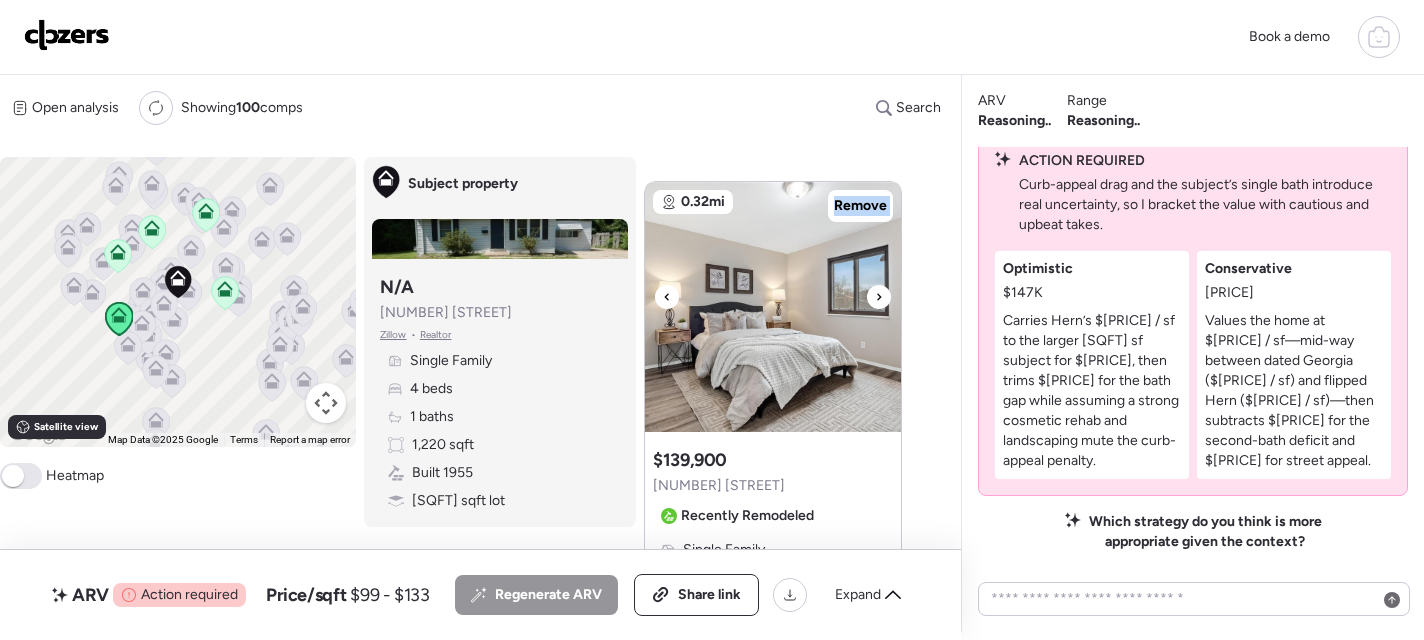 click 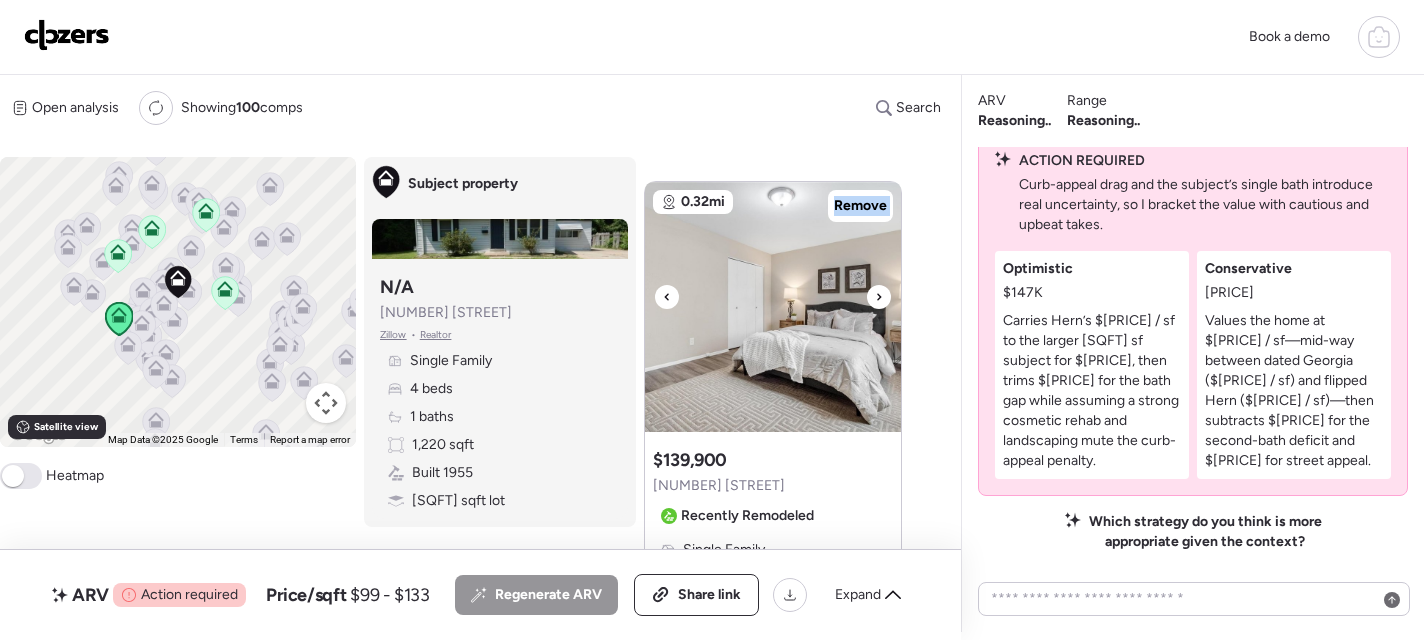 click 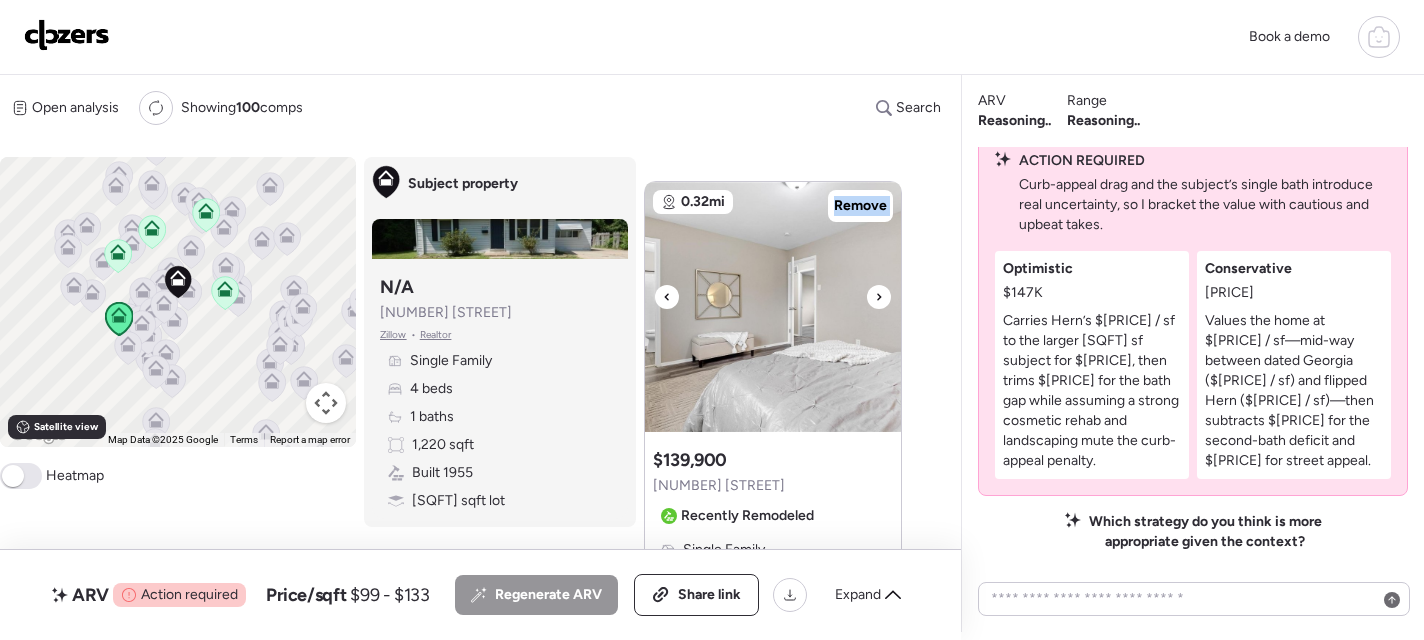 click 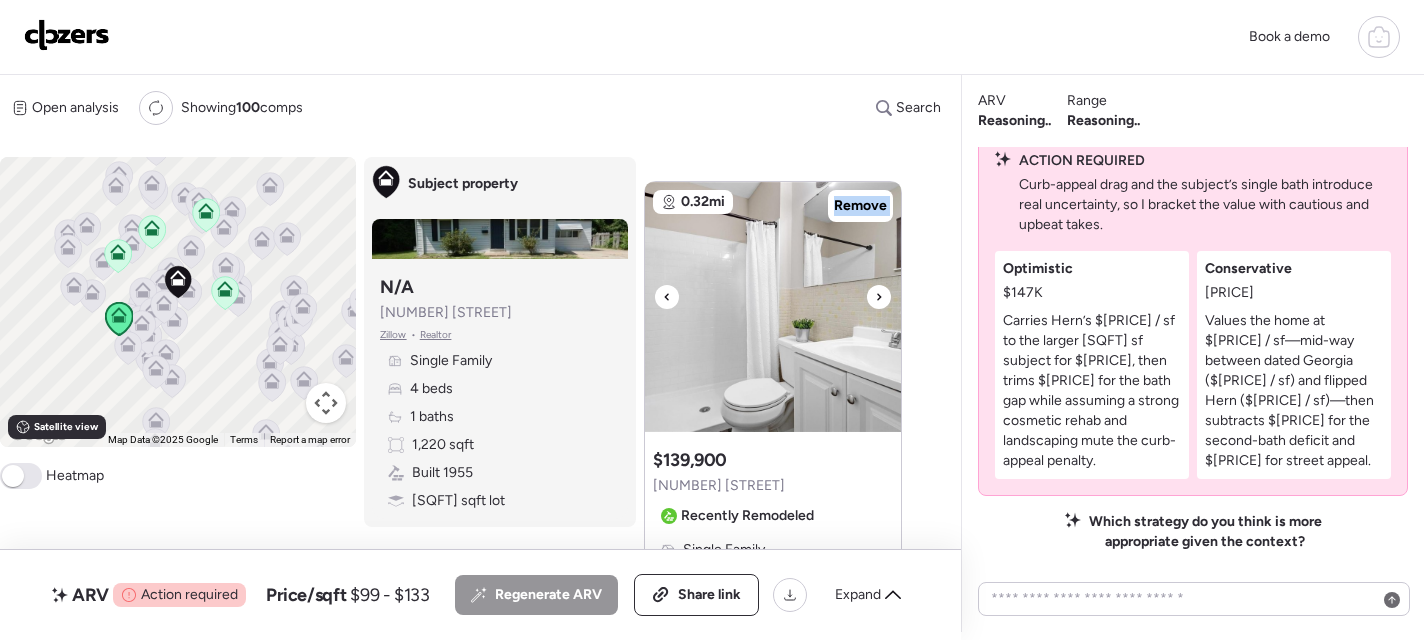 click 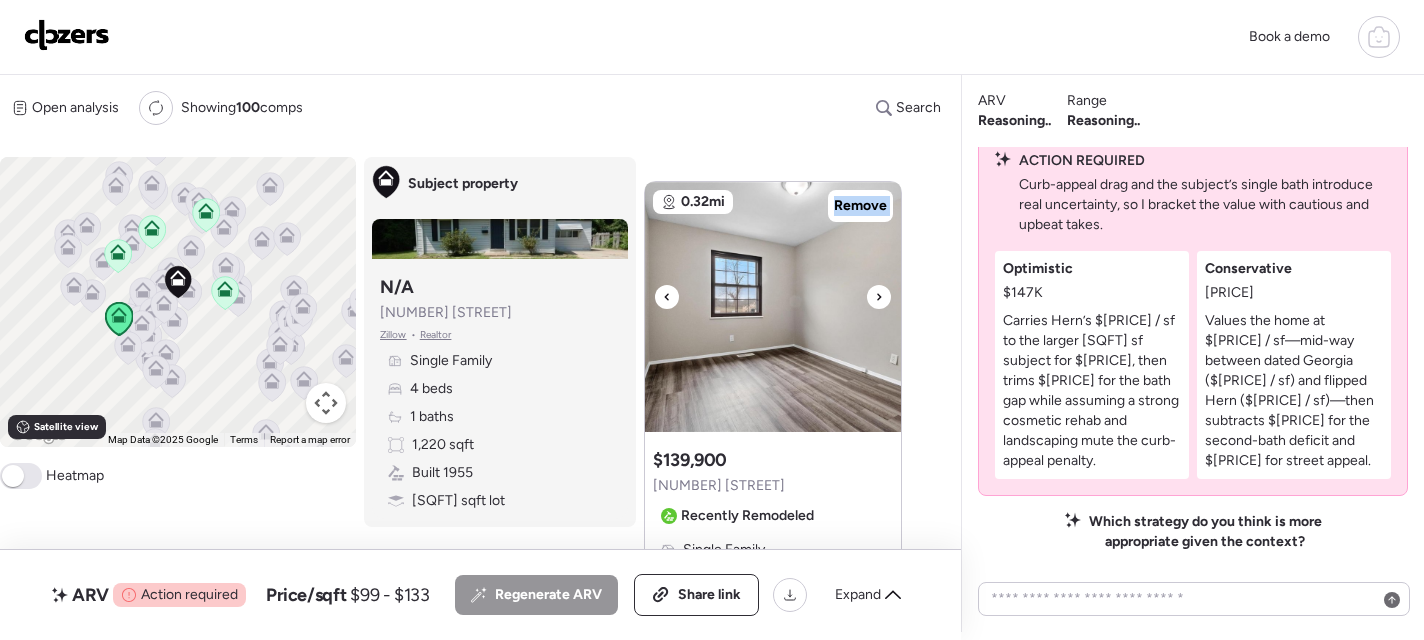click 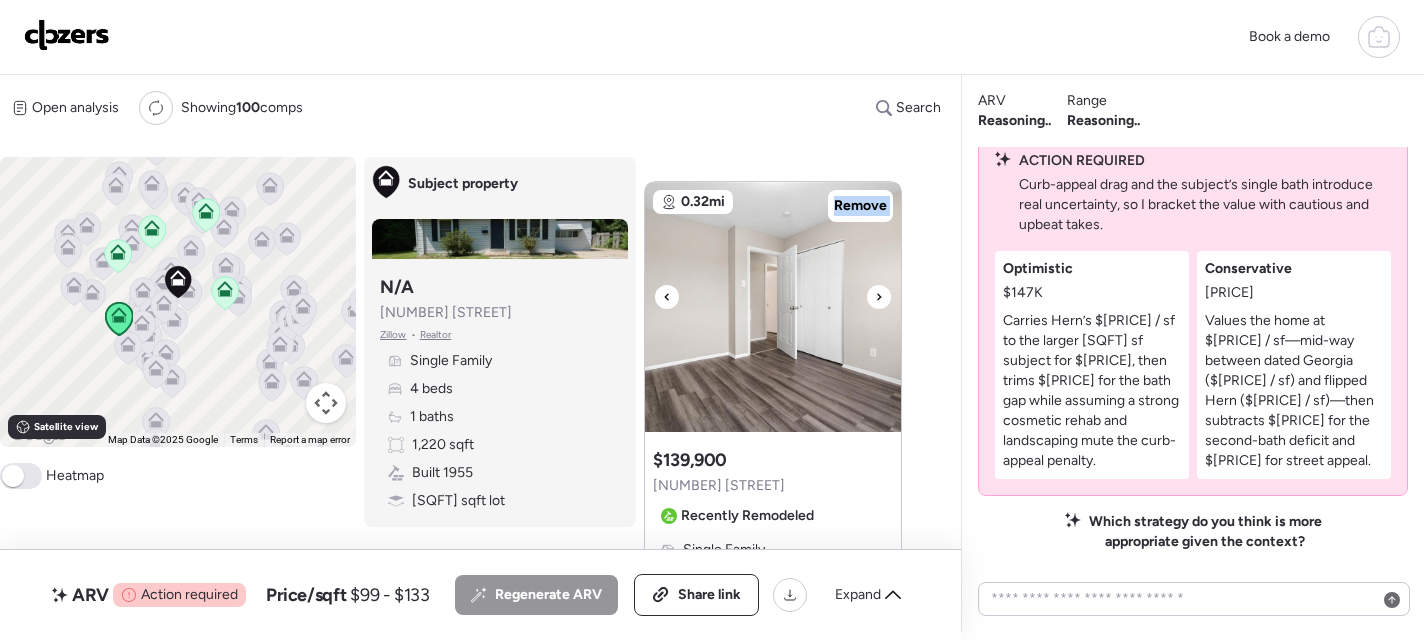 click 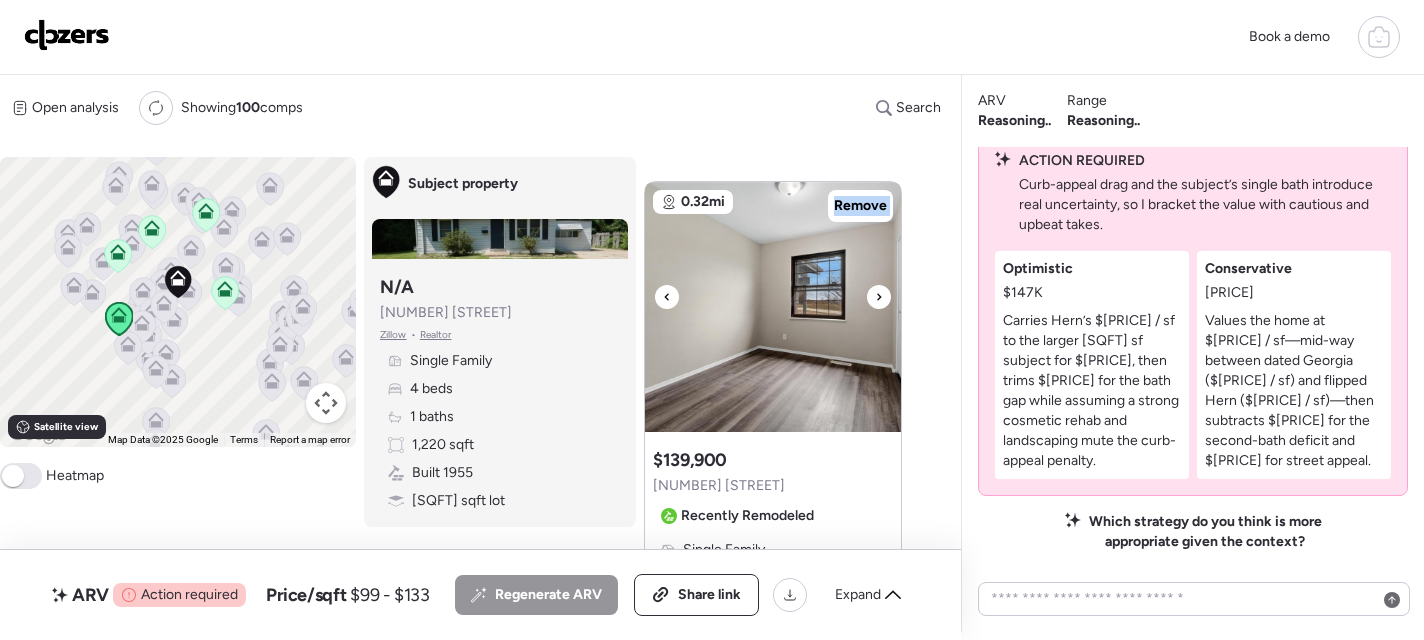 click 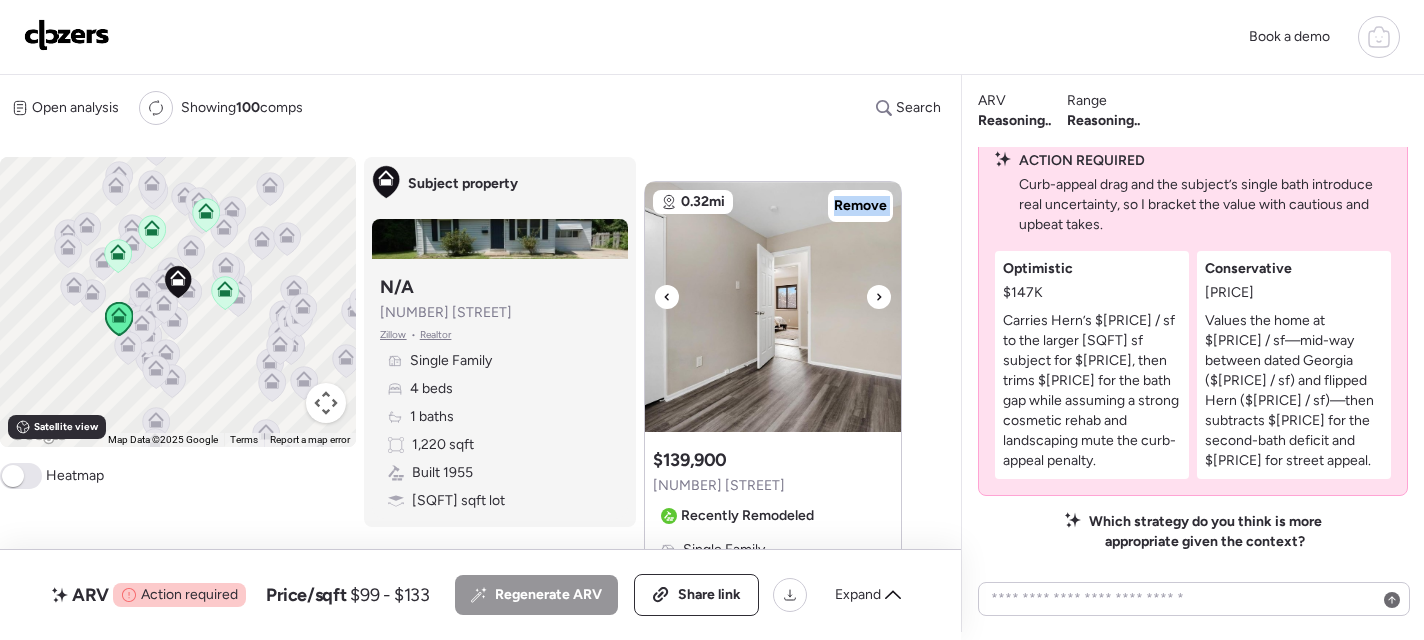 click 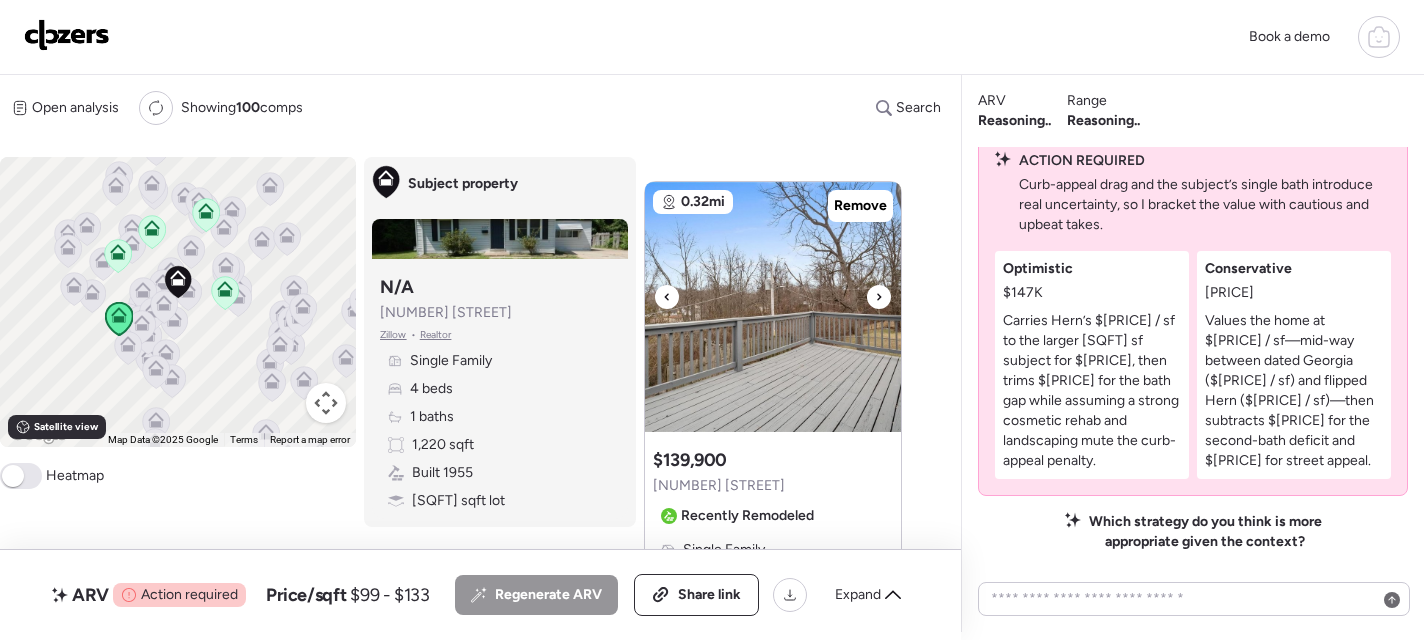 click 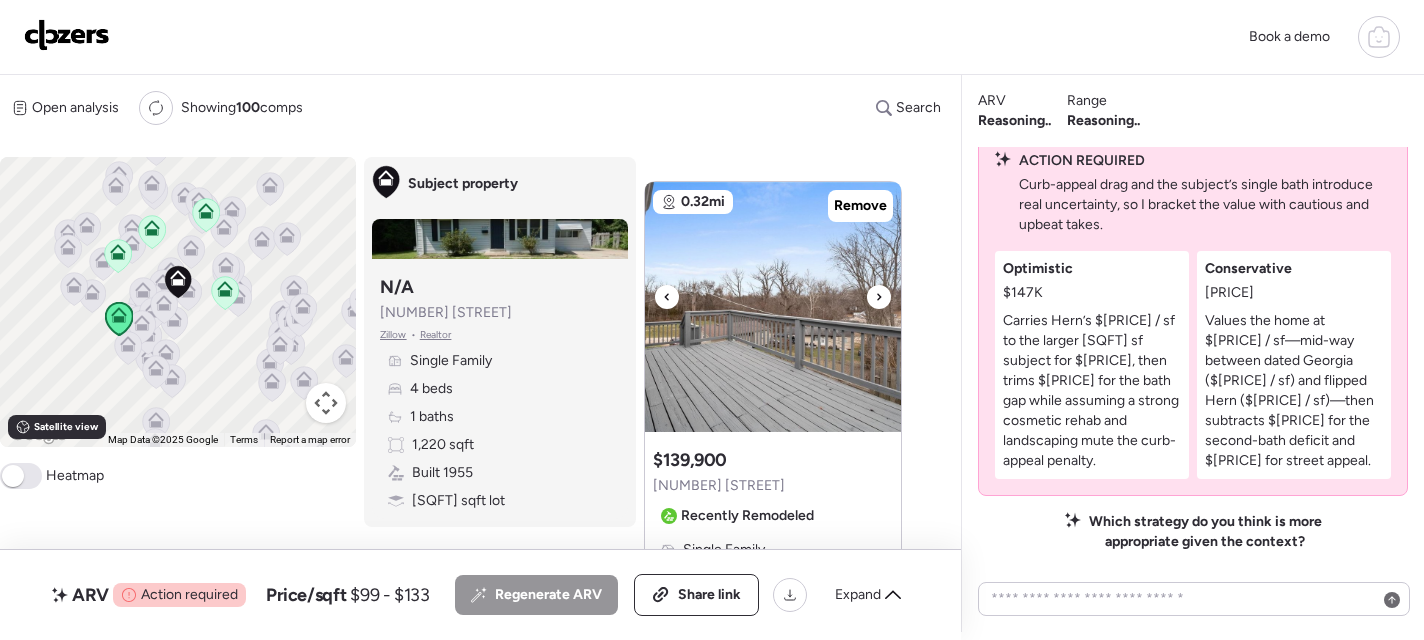 click 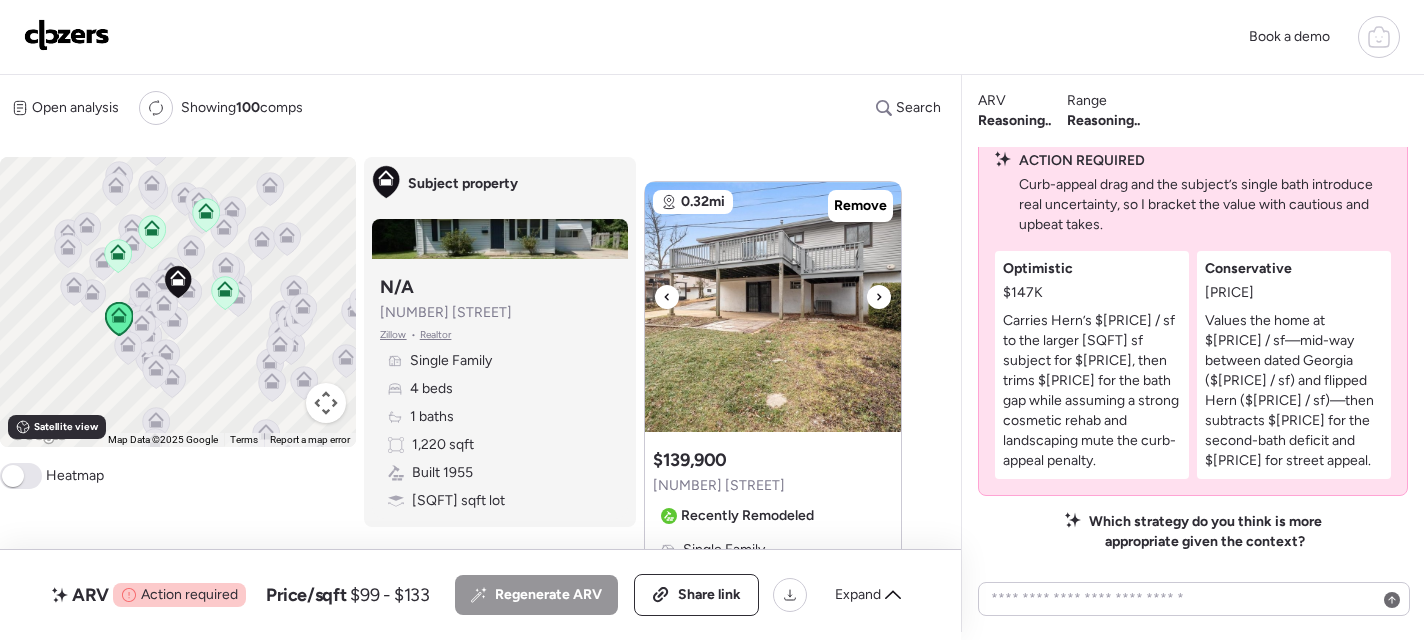click 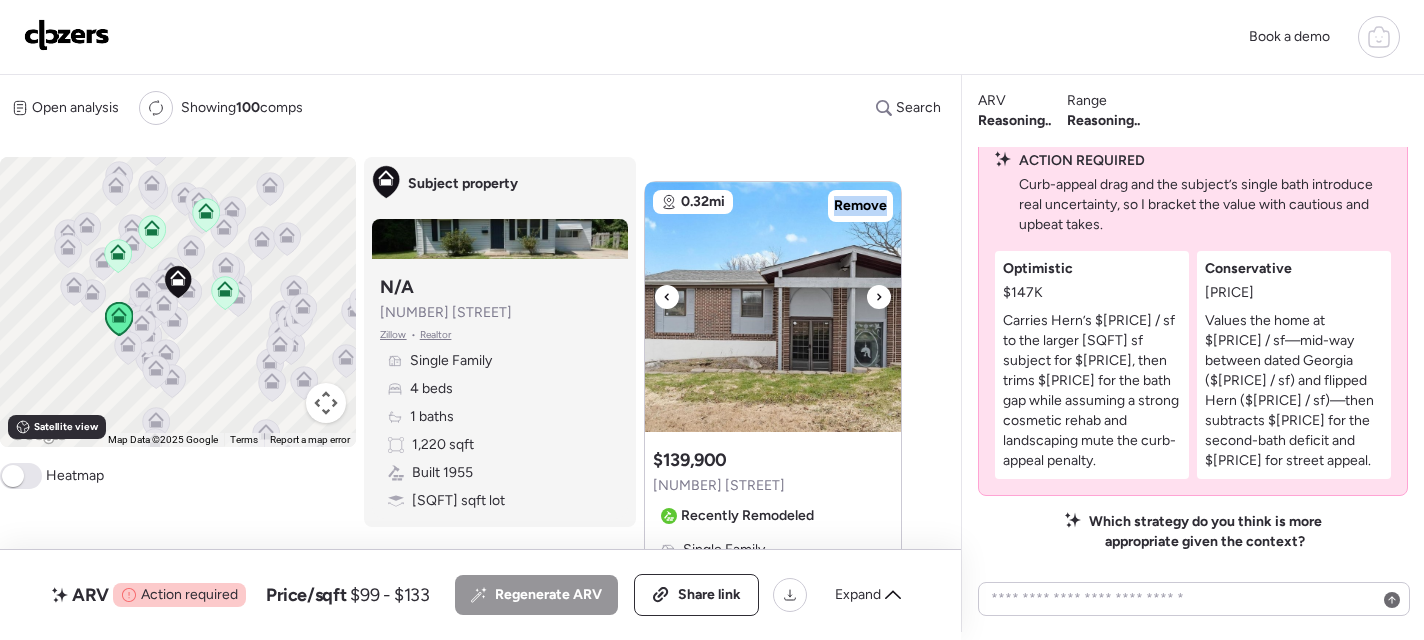 click 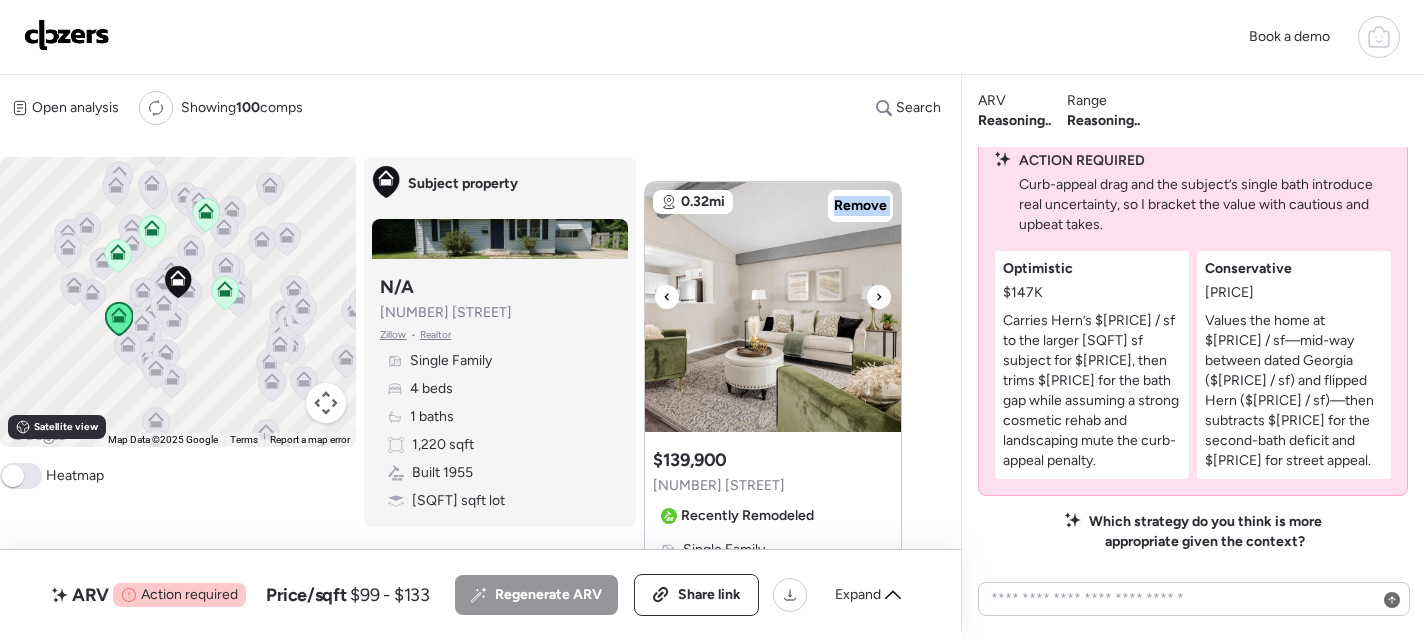 click 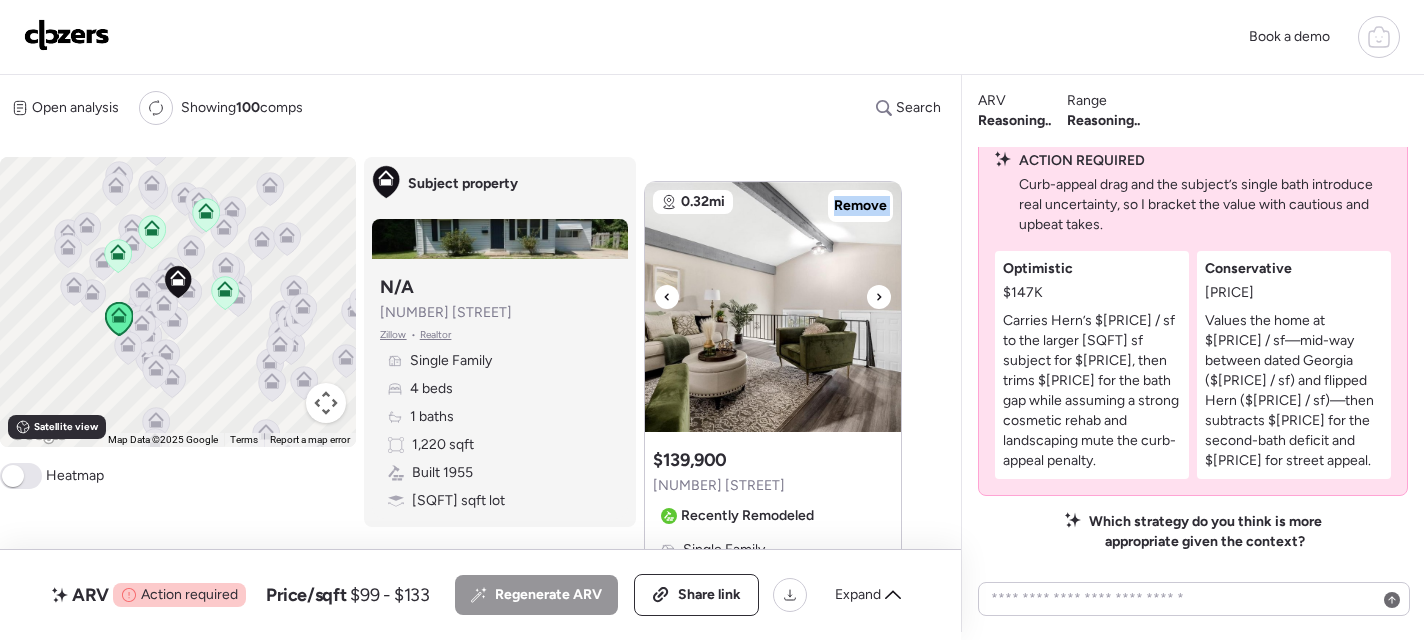 click 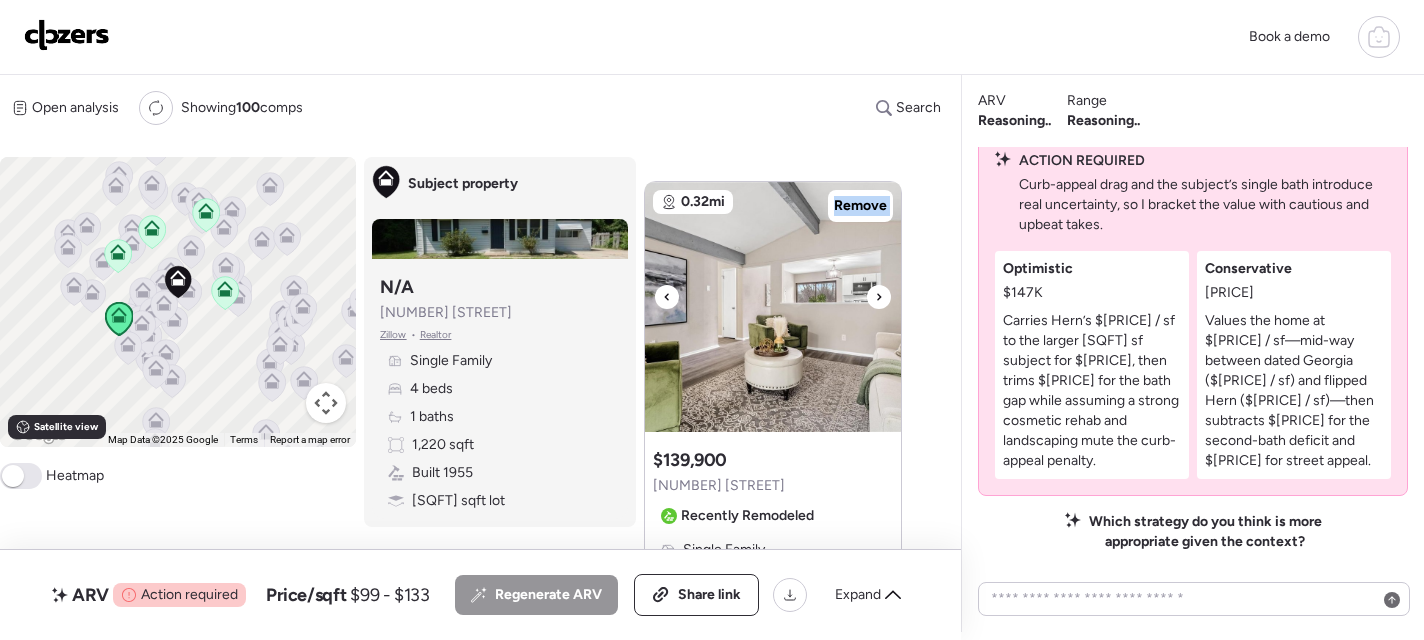 click 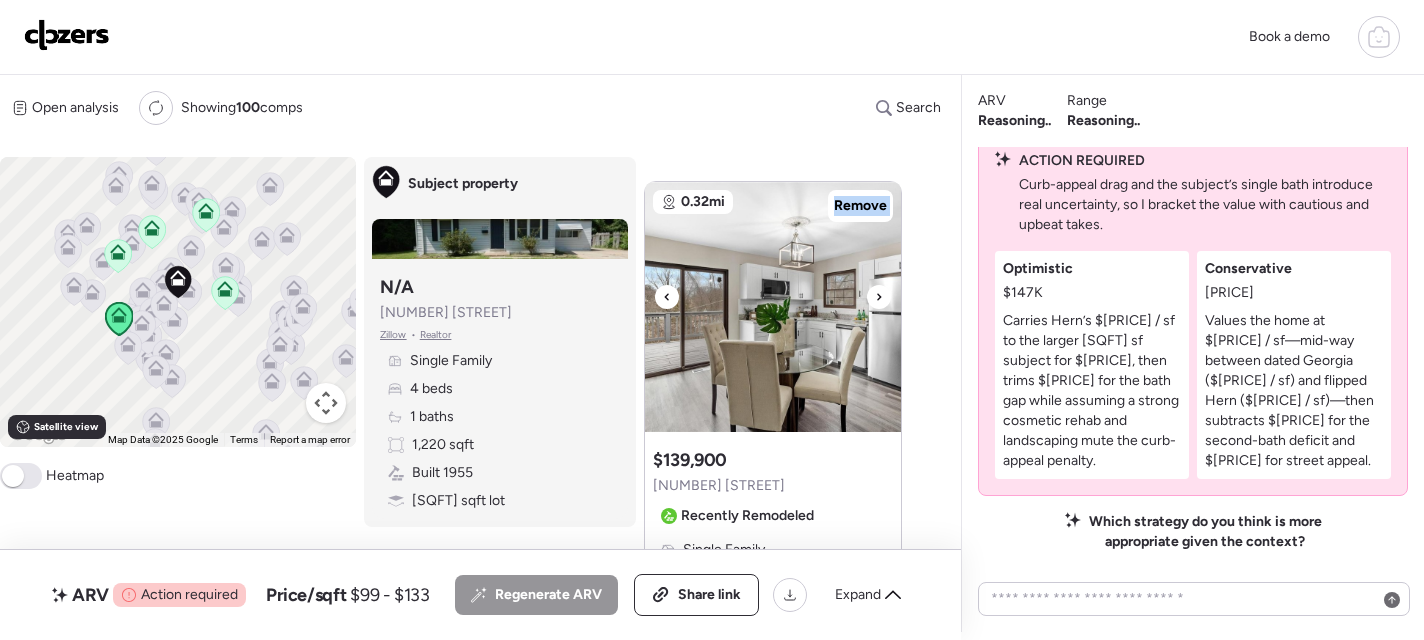 click 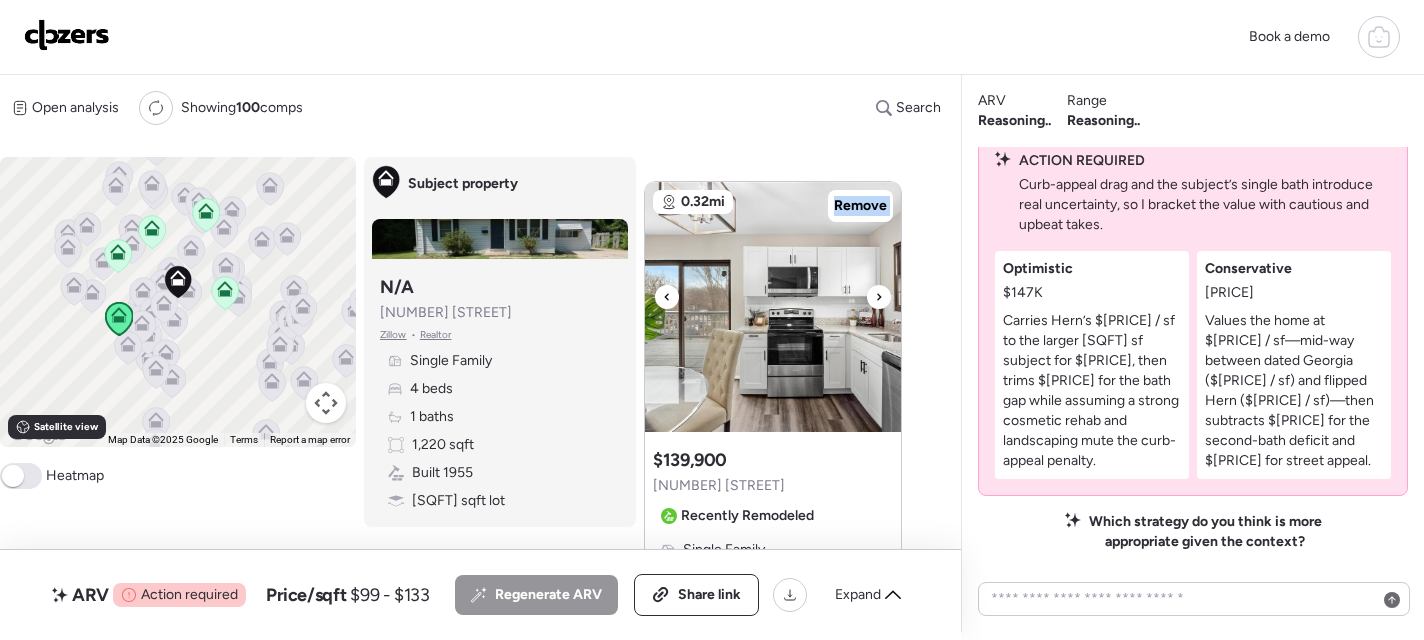 click 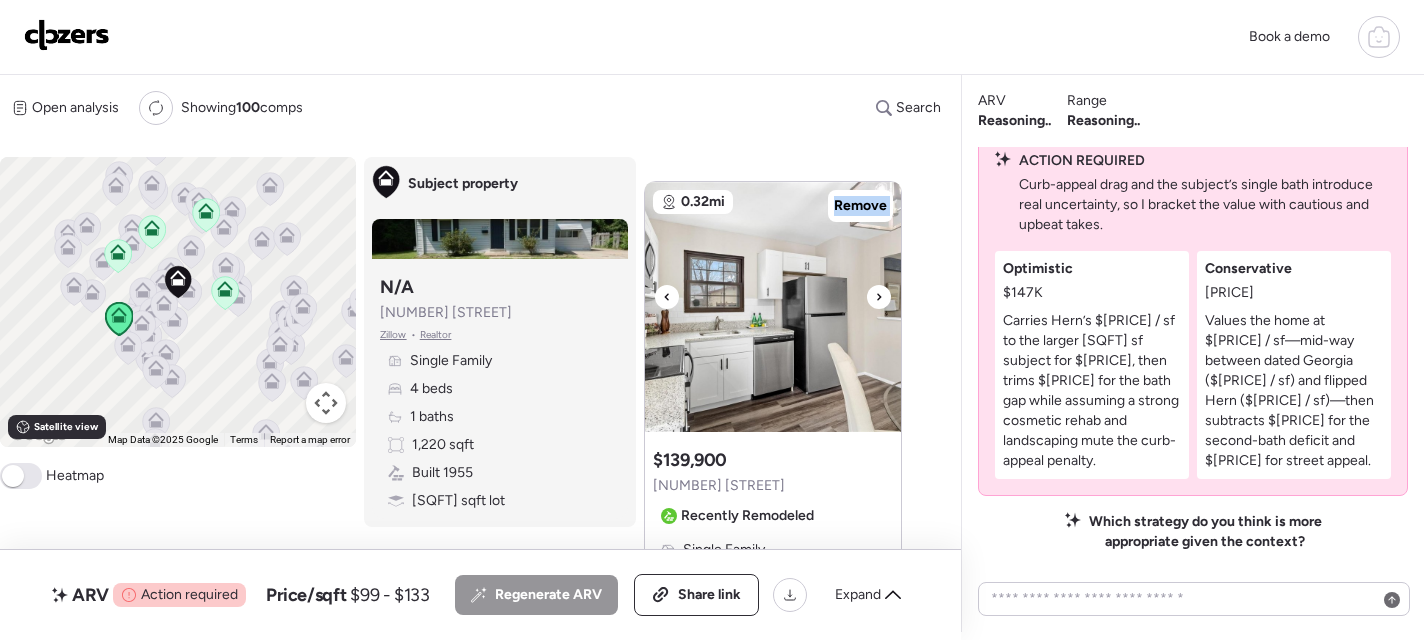 click 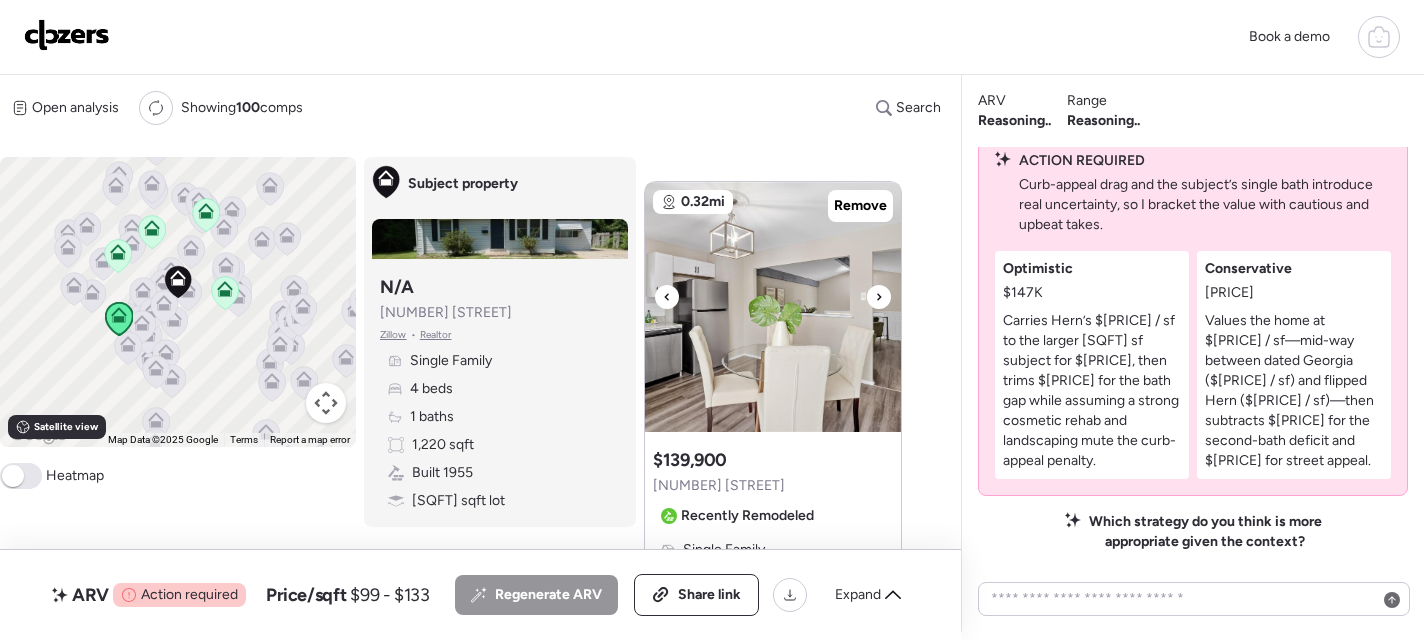 click 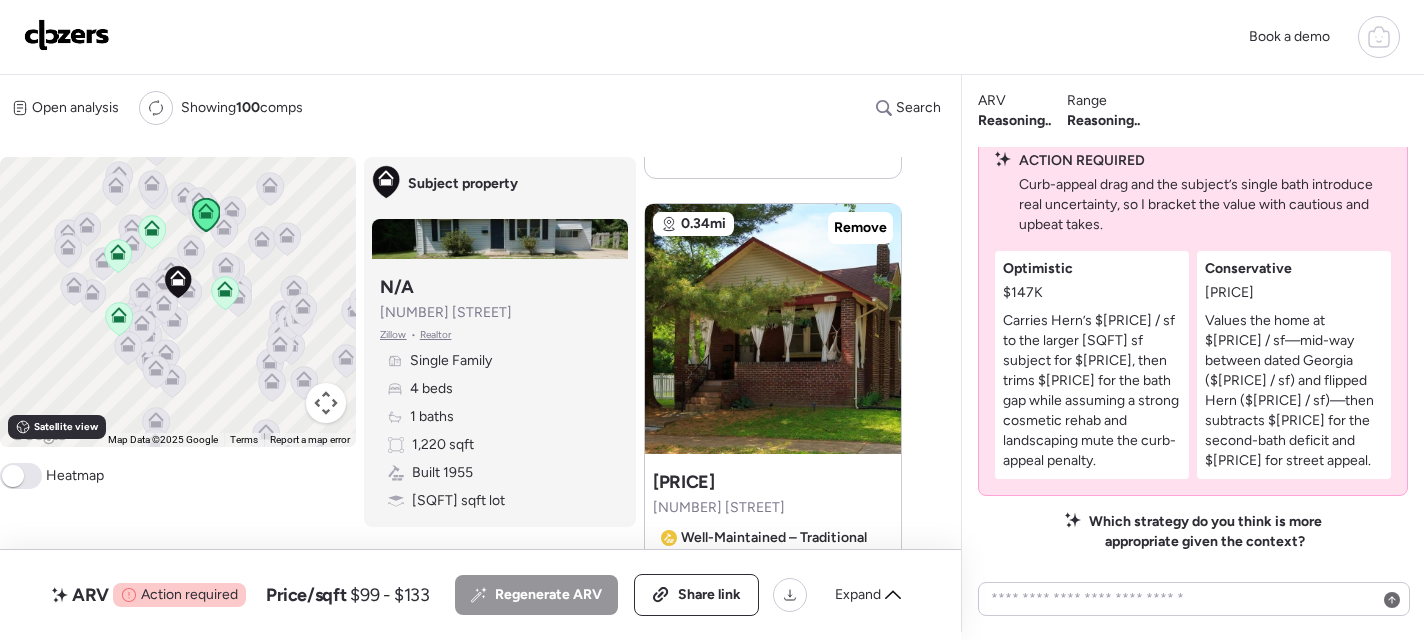 scroll, scrollTop: 667, scrollLeft: 0, axis: vertical 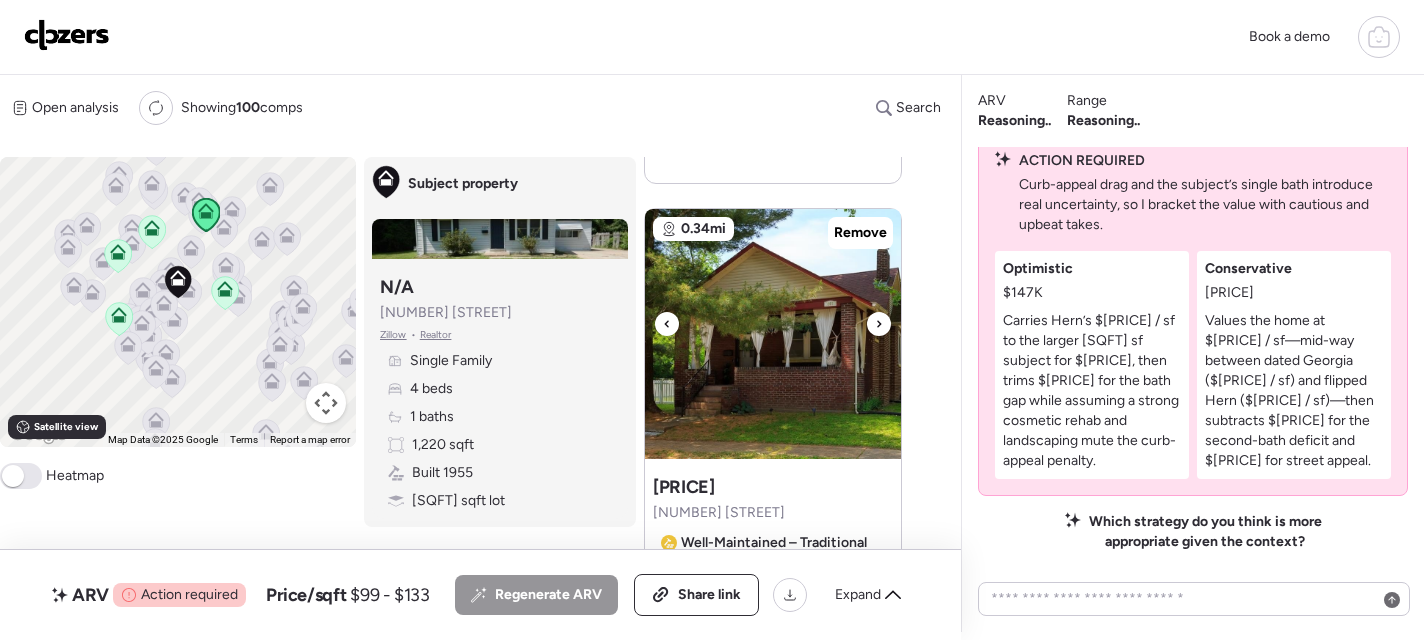 click at bounding box center (879, 324) 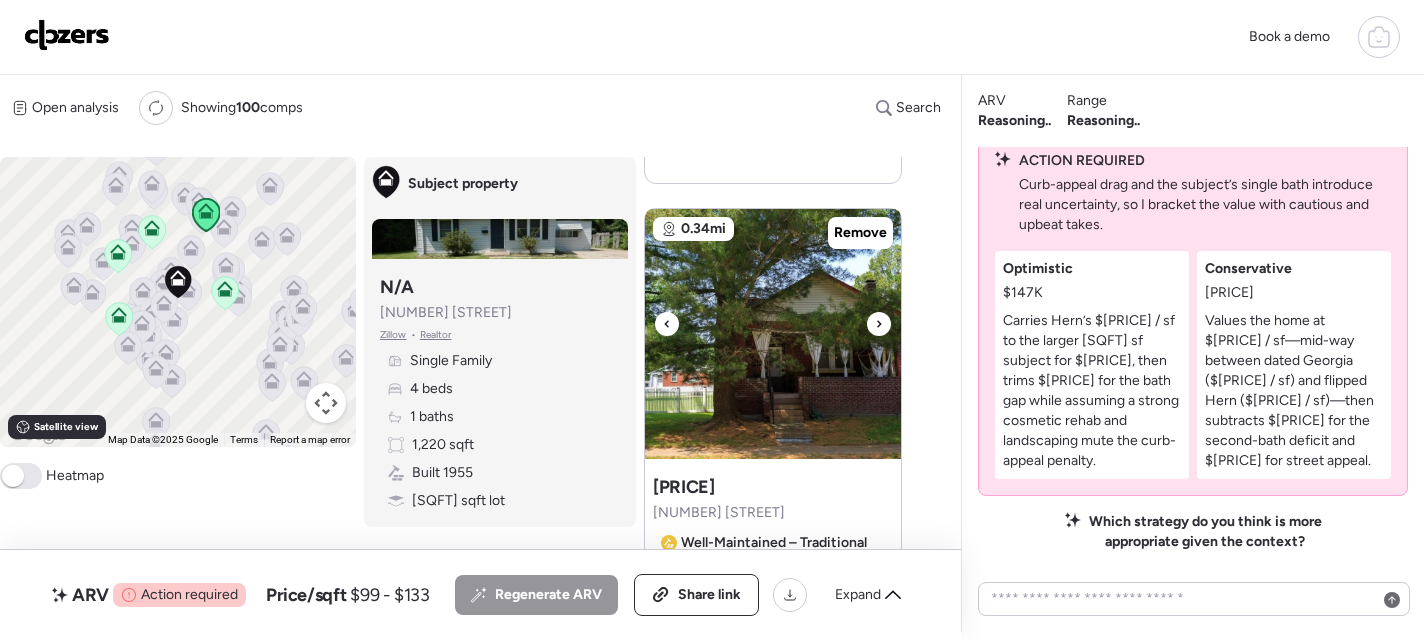 click at bounding box center (879, 324) 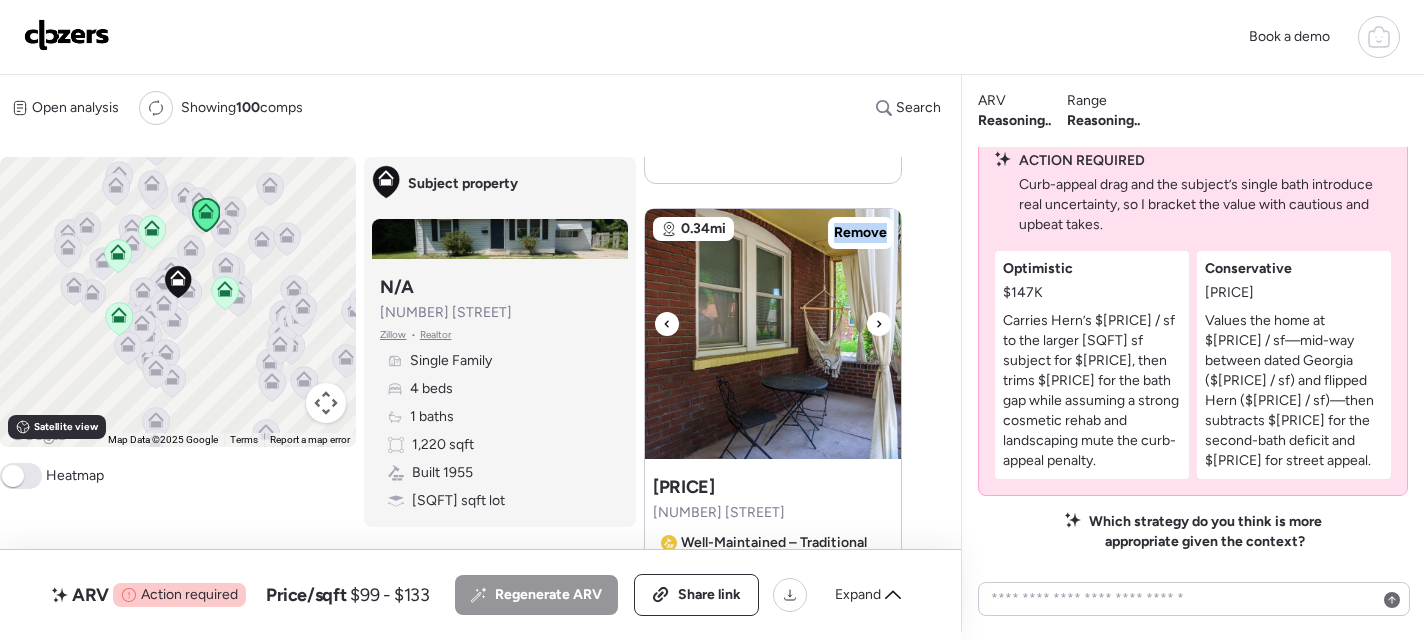 click at bounding box center [879, 324] 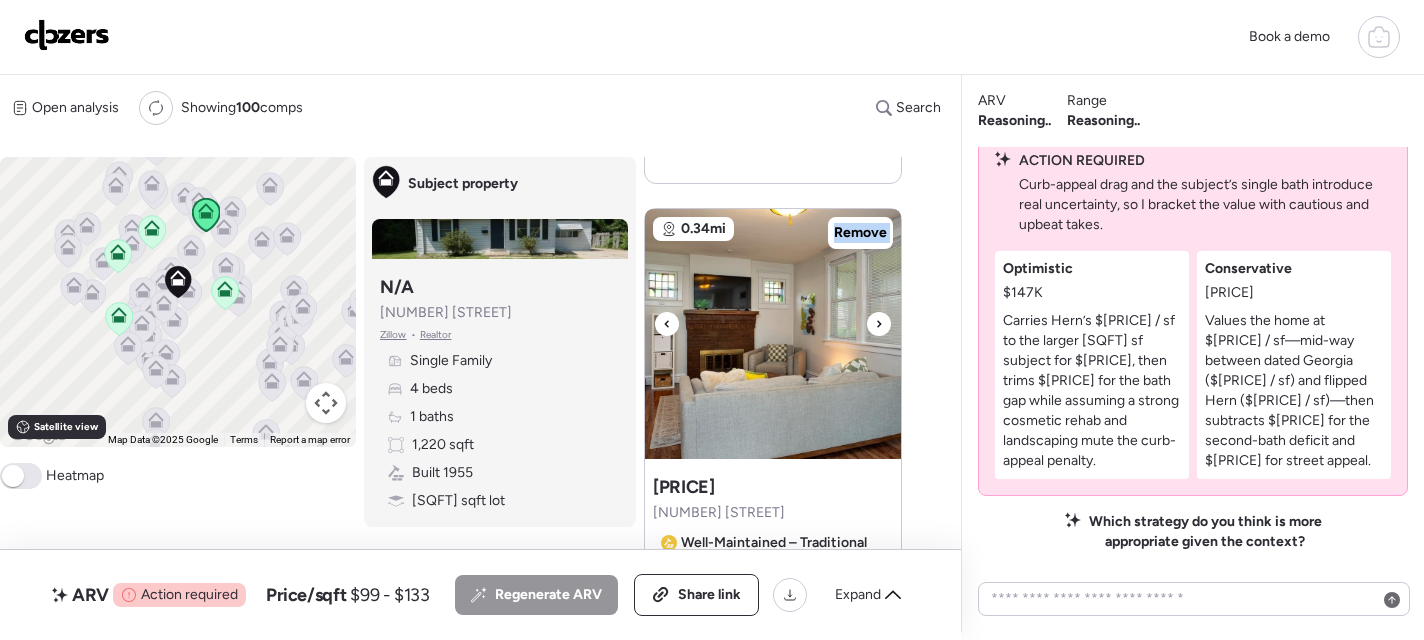 click at bounding box center [879, 324] 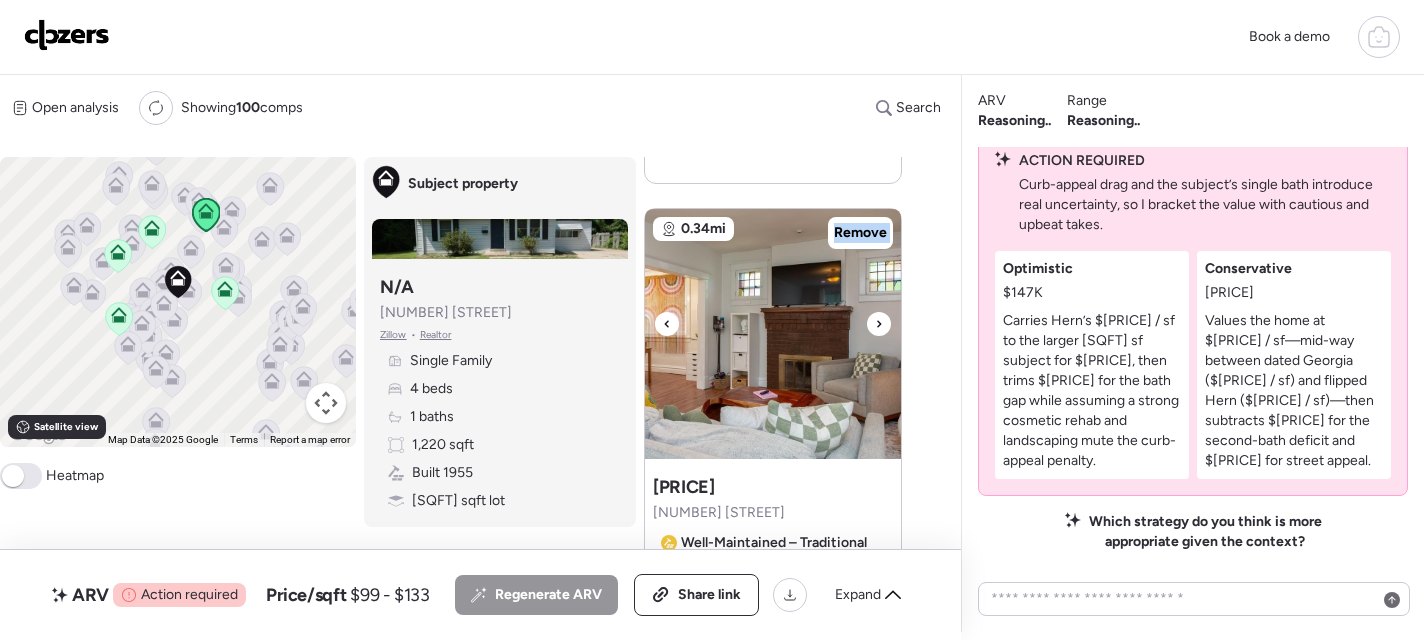 click at bounding box center [879, 324] 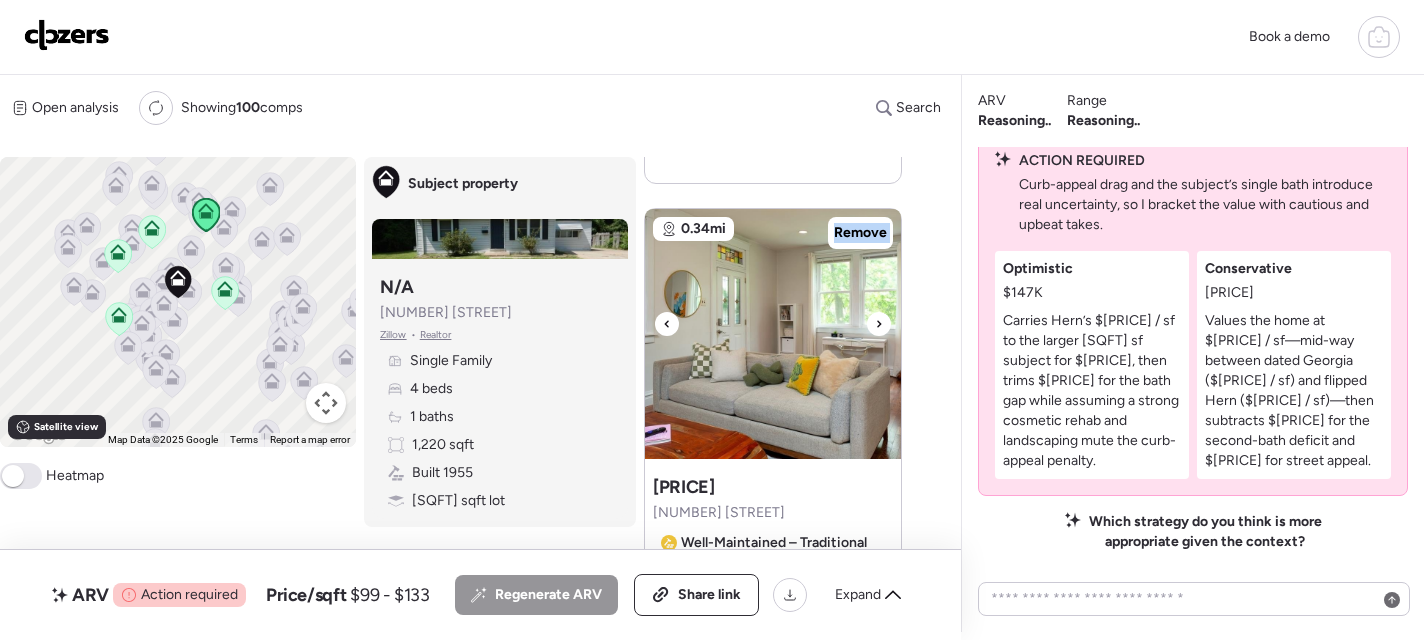 click at bounding box center (879, 324) 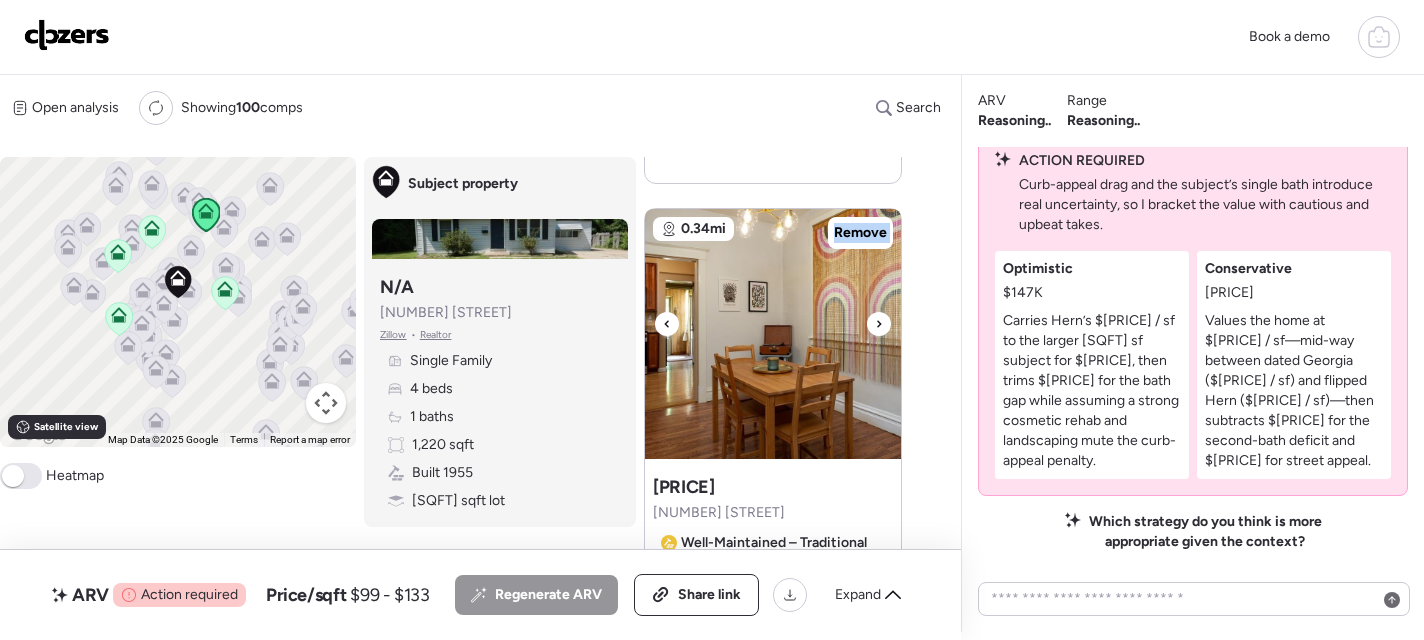 click at bounding box center [879, 324] 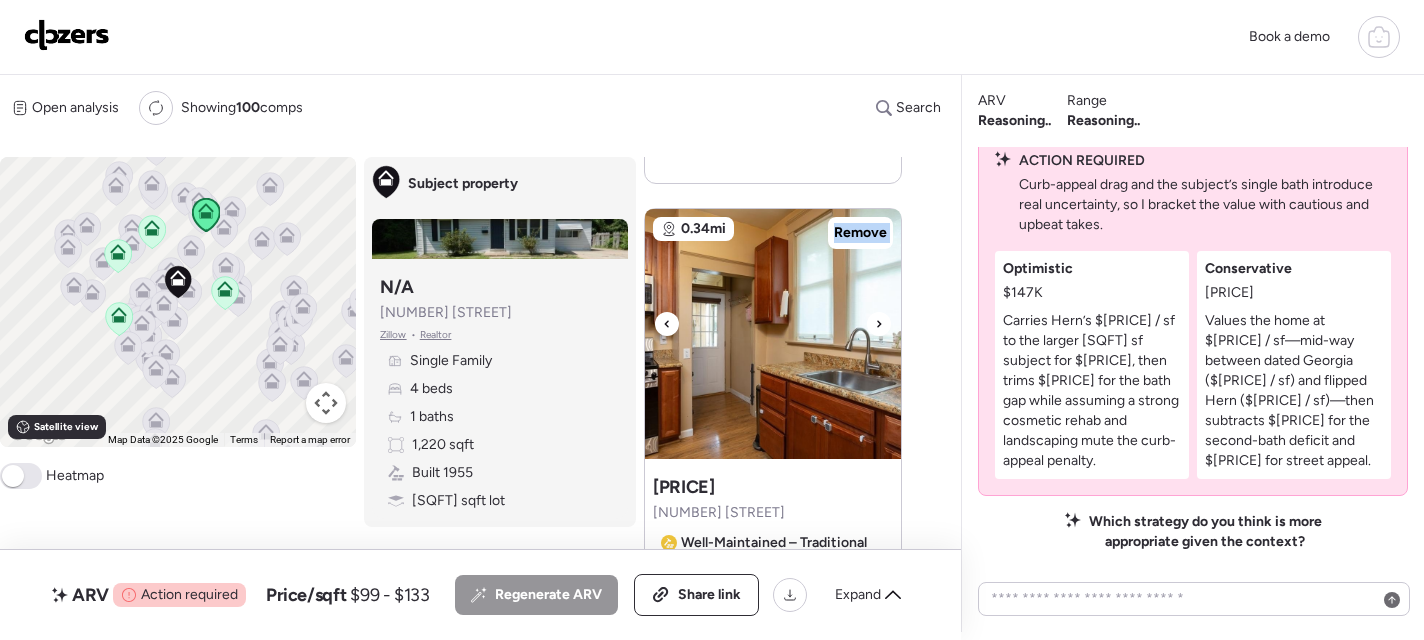 click at bounding box center (879, 324) 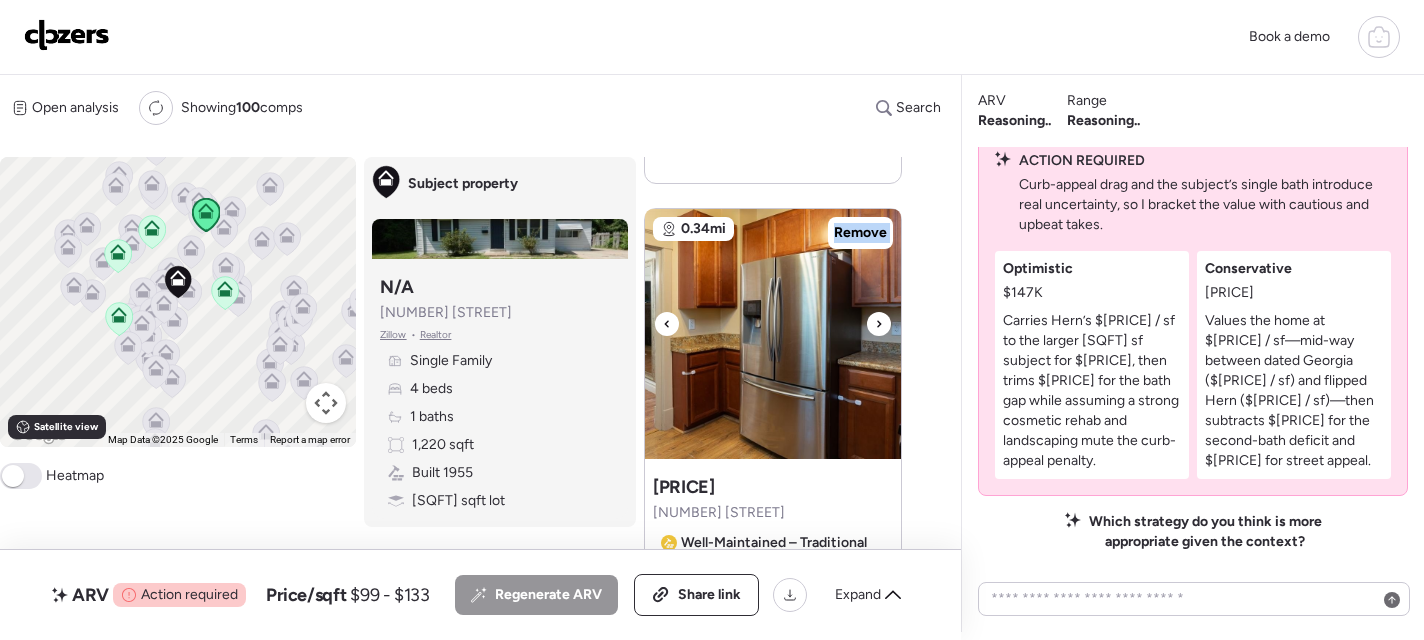 click at bounding box center (879, 324) 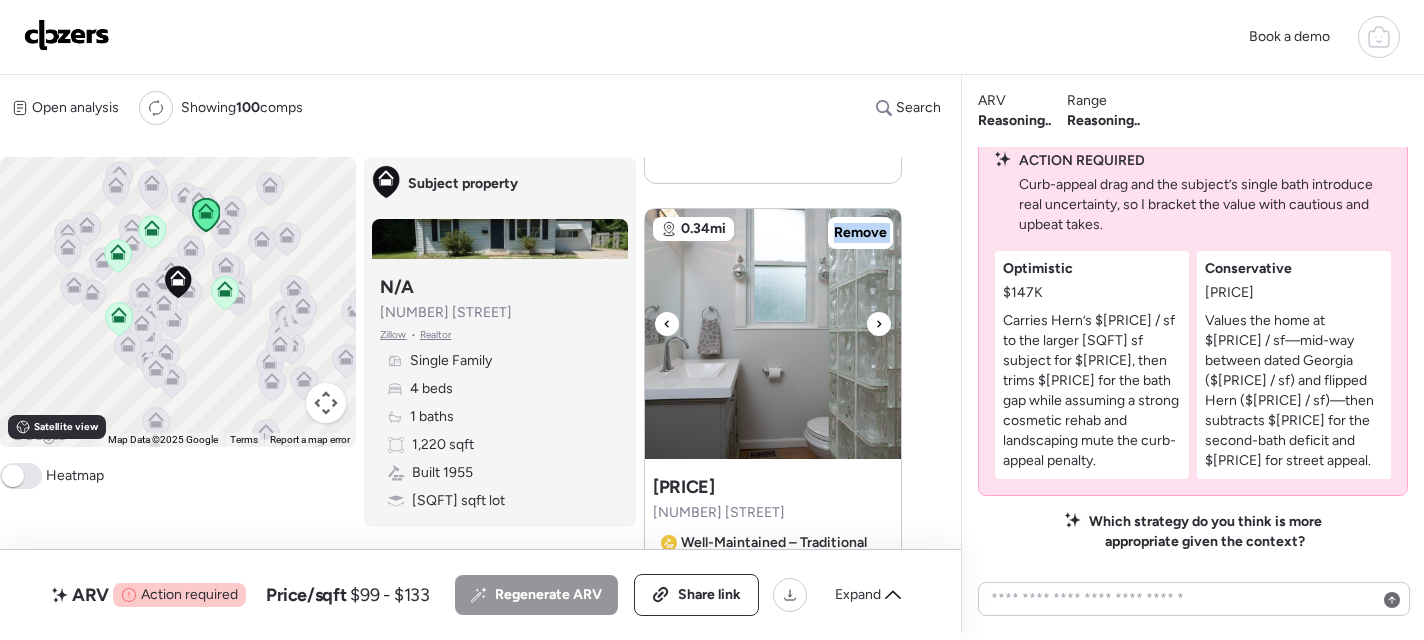 click at bounding box center (879, 324) 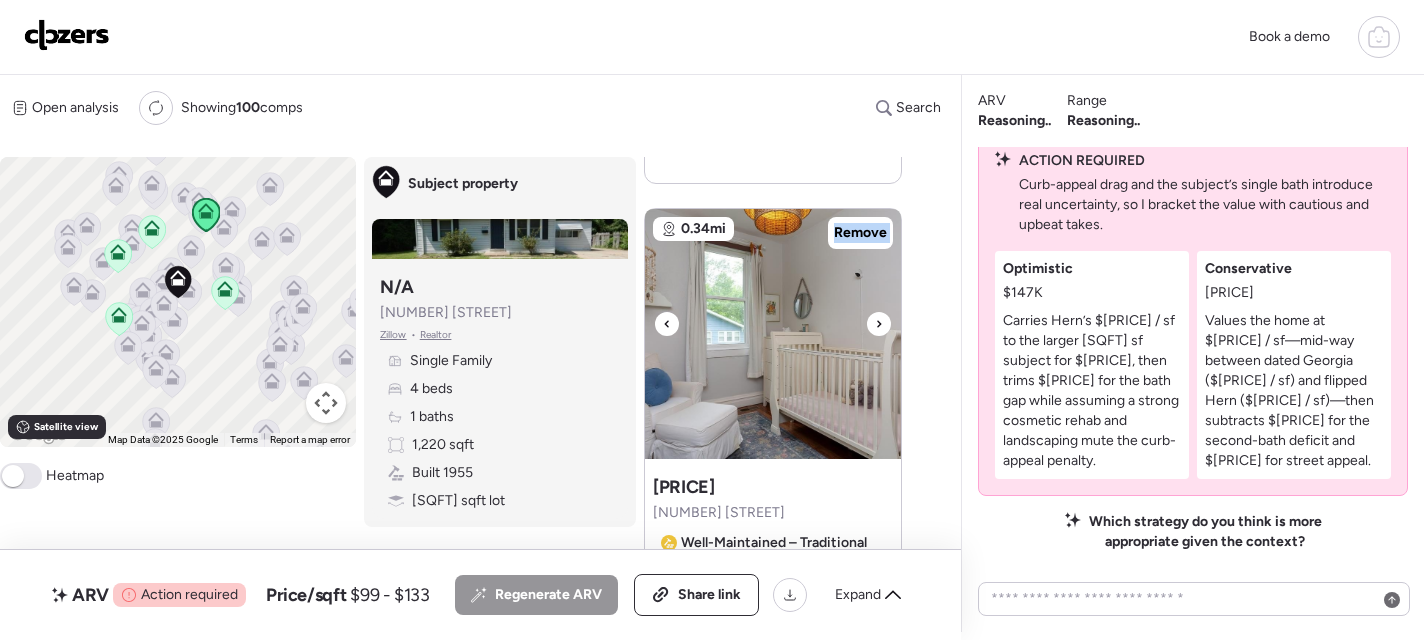 click at bounding box center (879, 324) 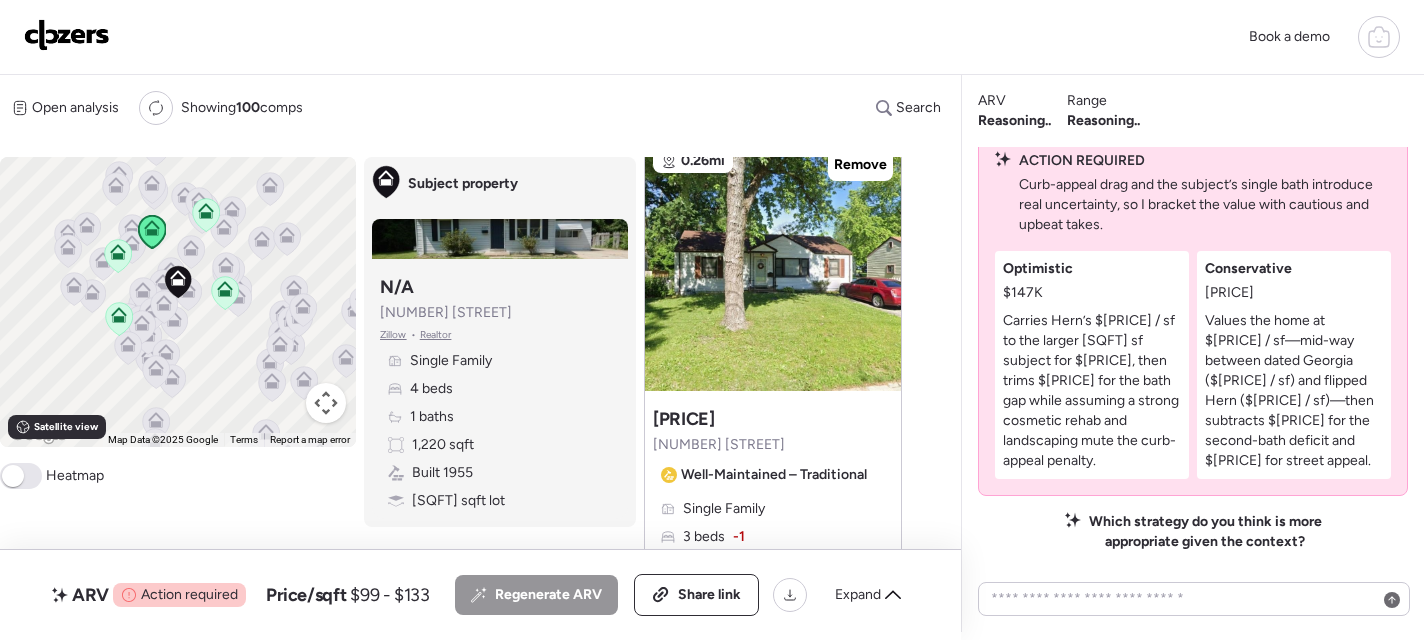 scroll, scrollTop: 1422, scrollLeft: 0, axis: vertical 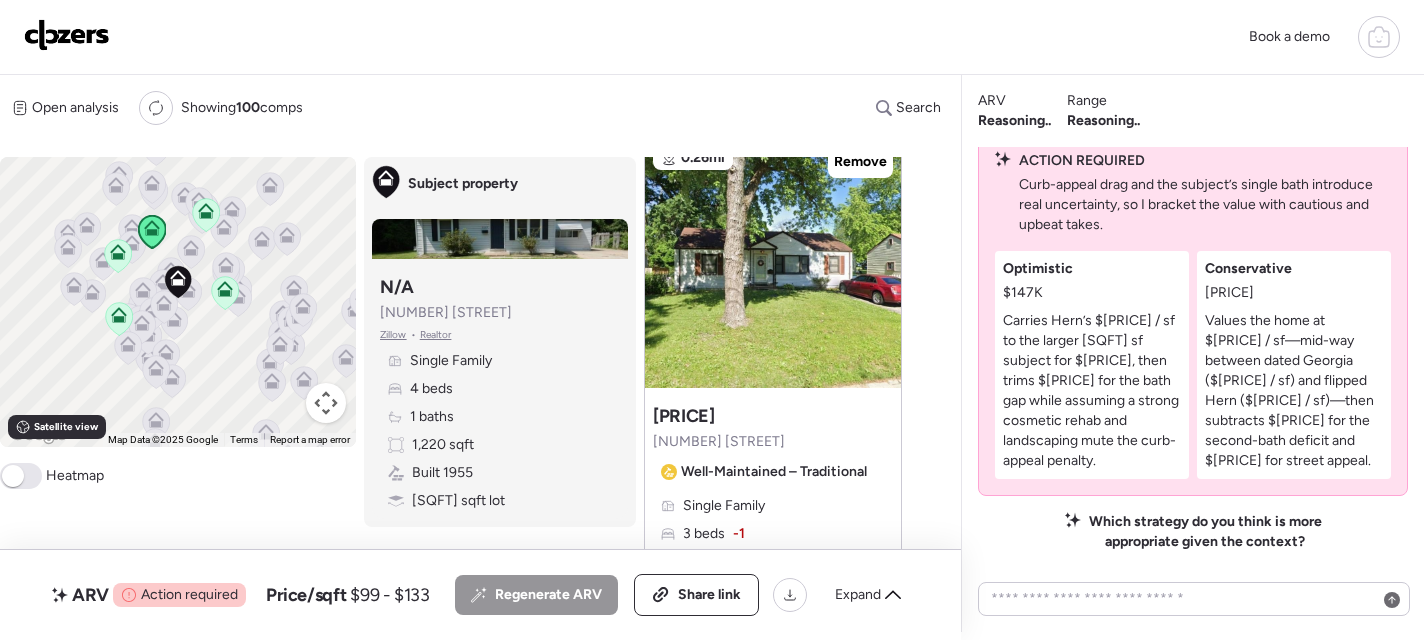 click on "Suggested comp [PRICE] [NUMBER] [STREET] Well-Maintained – Traditional Single Family [BEDS] beds -[BATHS] [BATHS] baths + [SQFT] [SQFT] sqft -[PERCENTAGE]% Built [YEAR] -[YEAR] sqft lot -[PERCENTAGE]% Sold [DAYS] days ago Sold Non-flip Non-flip Excellent condition comp, but not remodeled specifically for re-sale. [DAYS] days until pending [DATE] Listed [PRICE] [DAYS] days until pending [DAYS] total days on market [DATE] Pending [PRICE] [DATE] Sold [PRICE]" at bounding box center (773, 582) 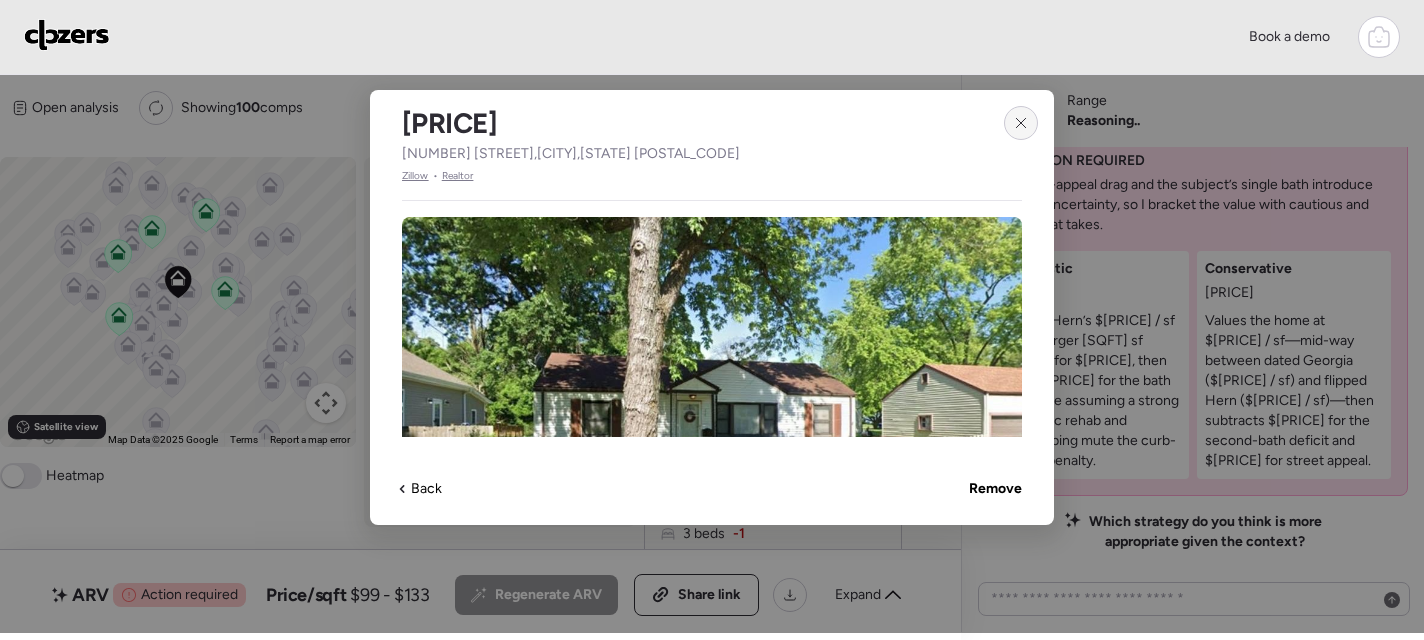 click 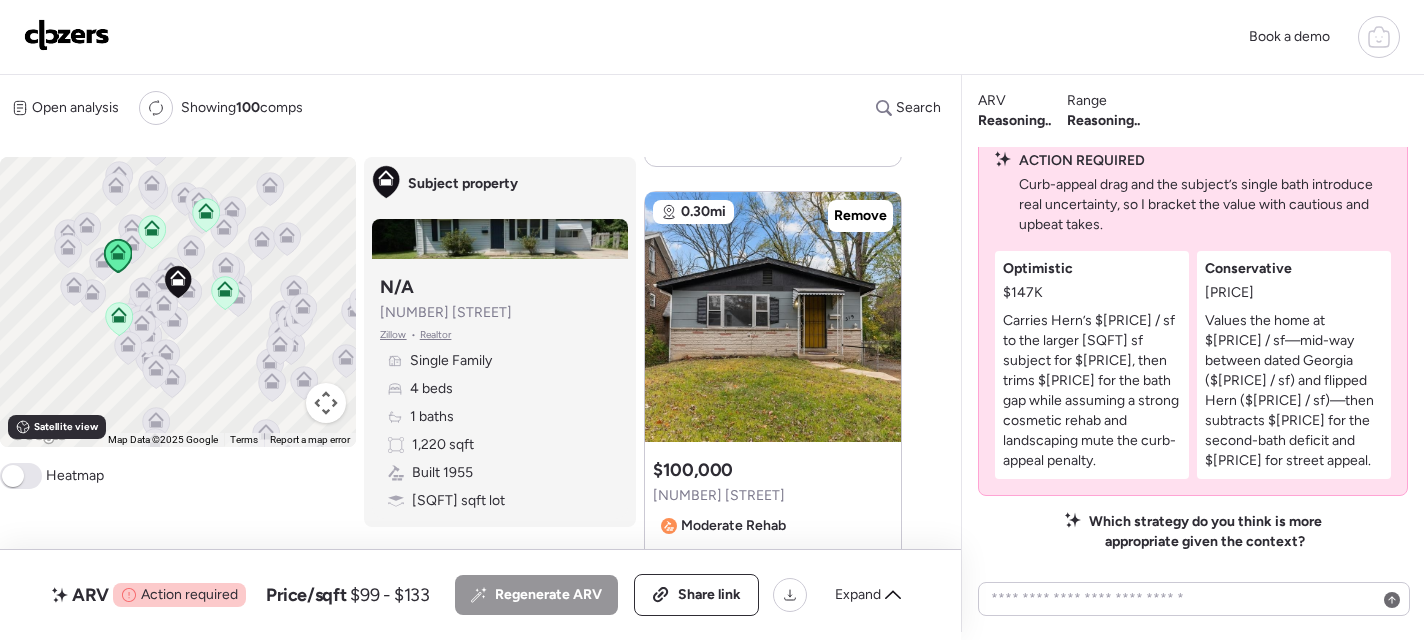 scroll, scrollTop: 2018, scrollLeft: 0, axis: vertical 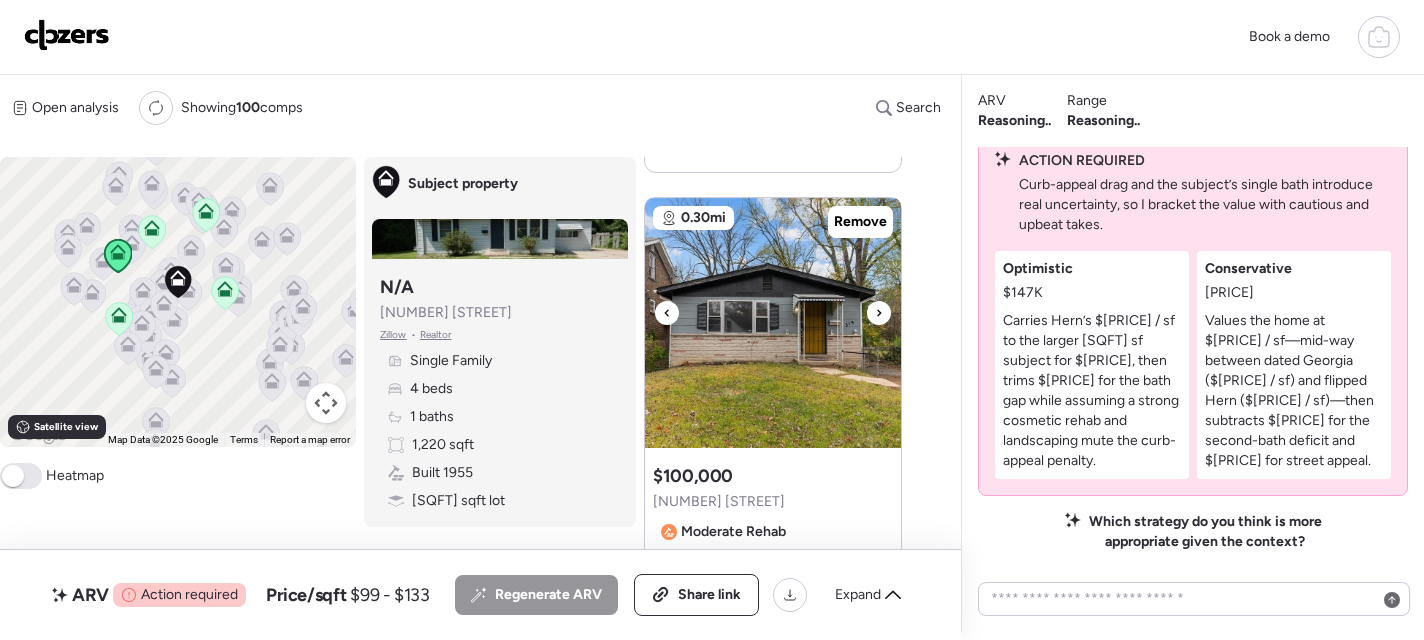 click 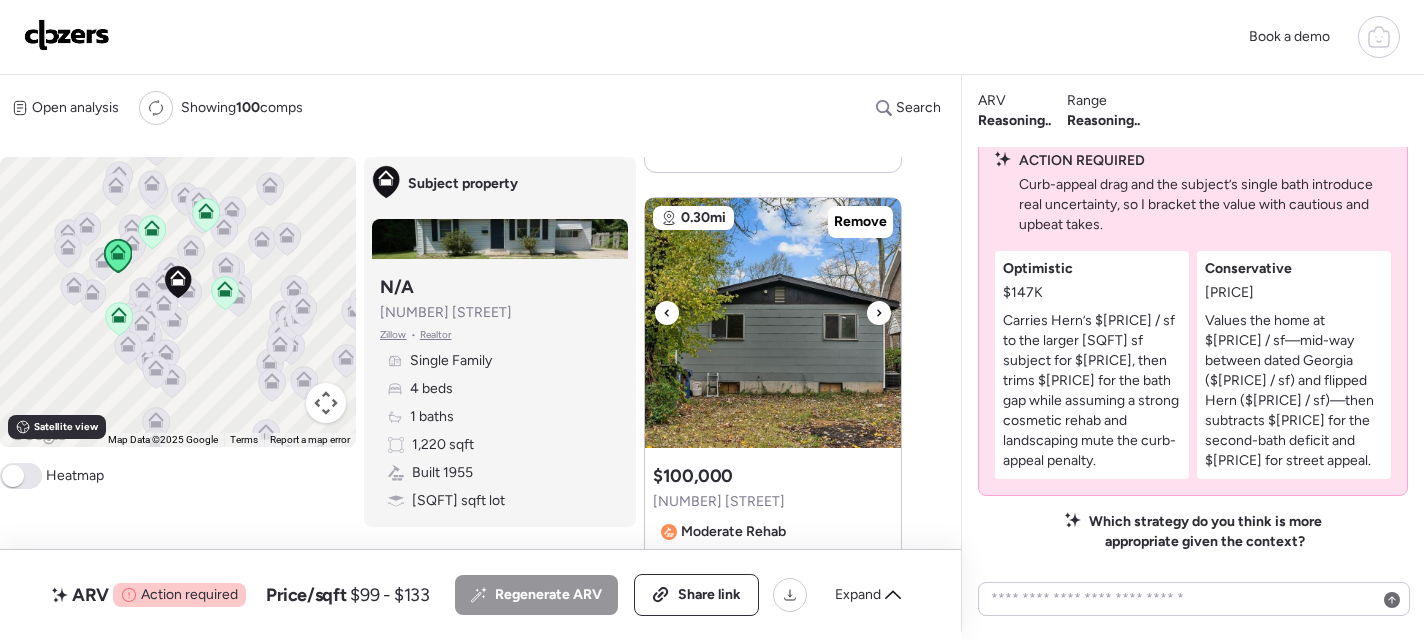 click 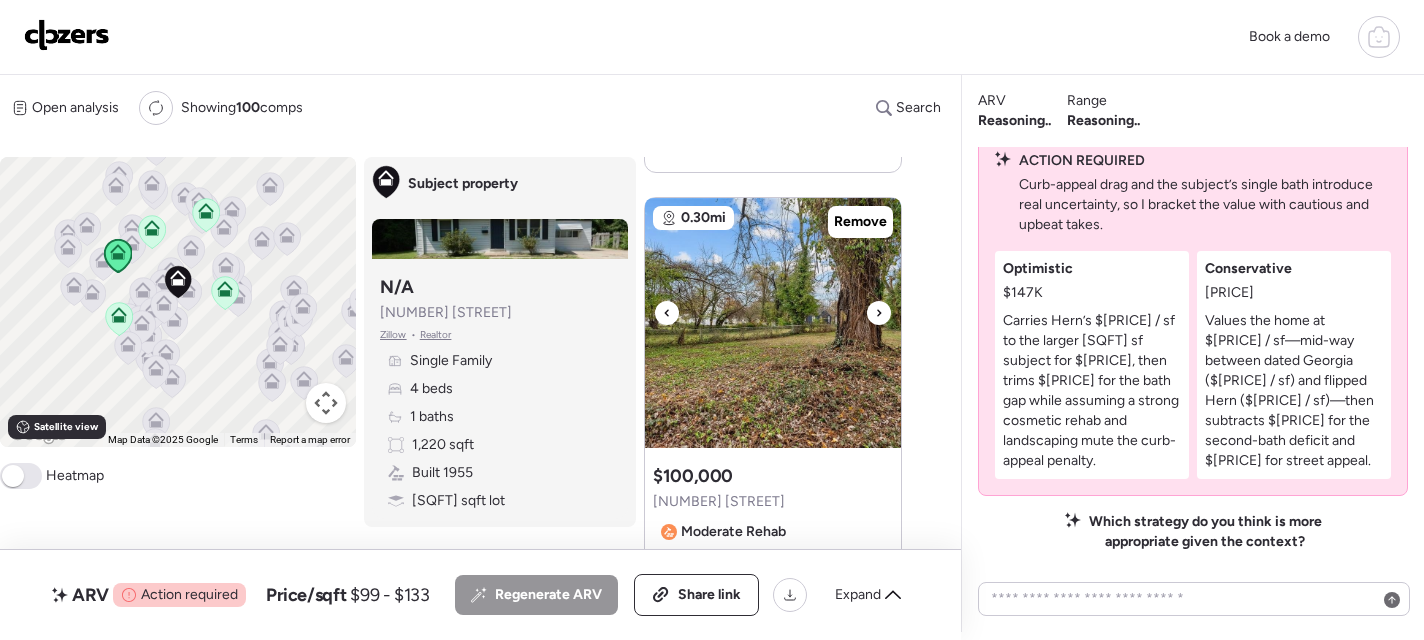 click 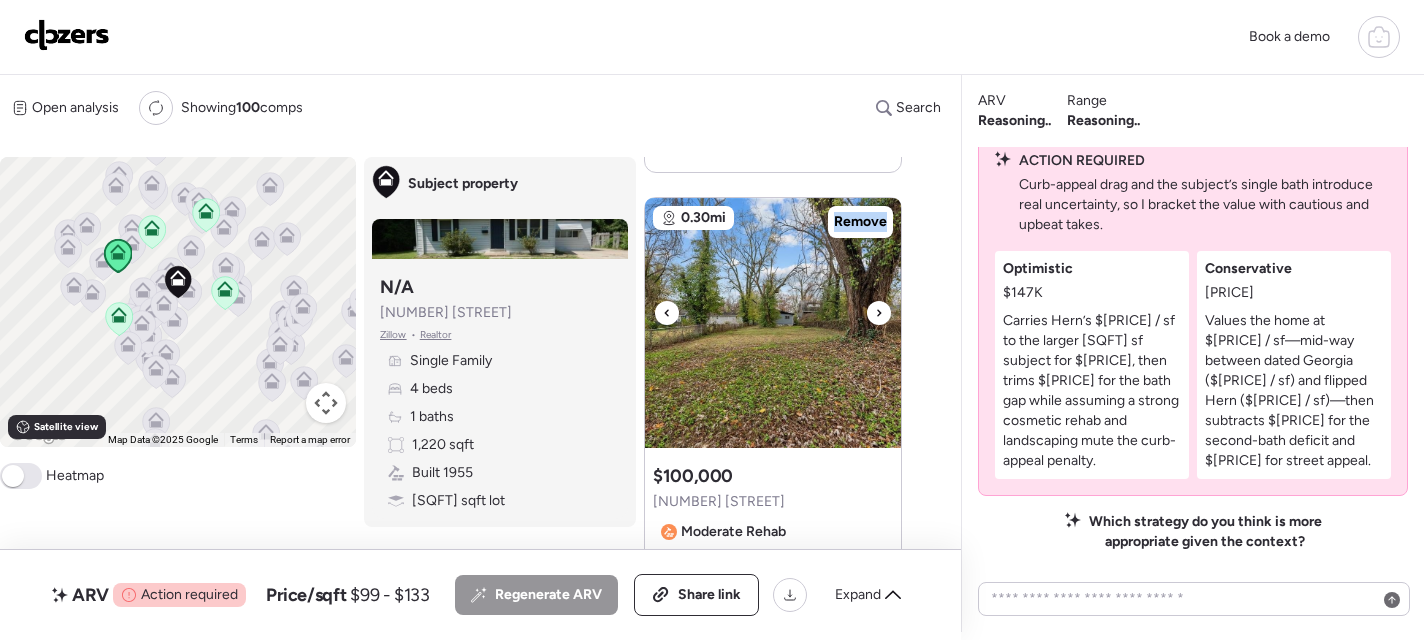 click 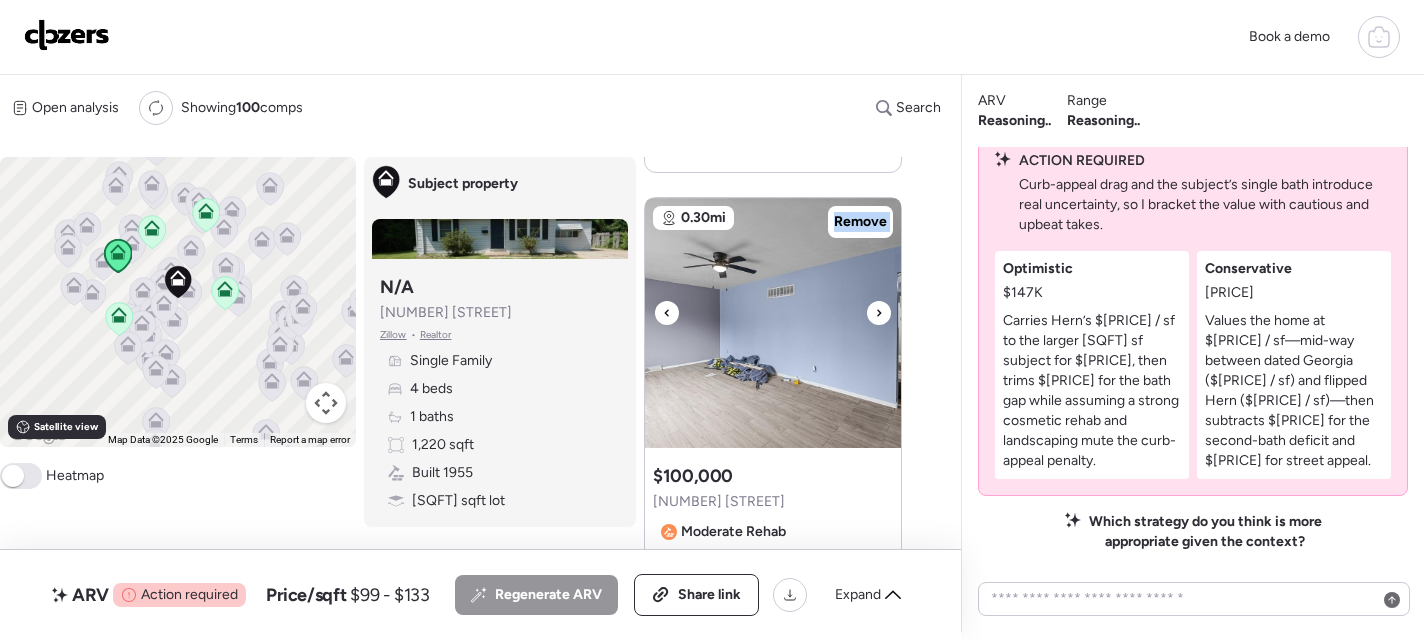 click 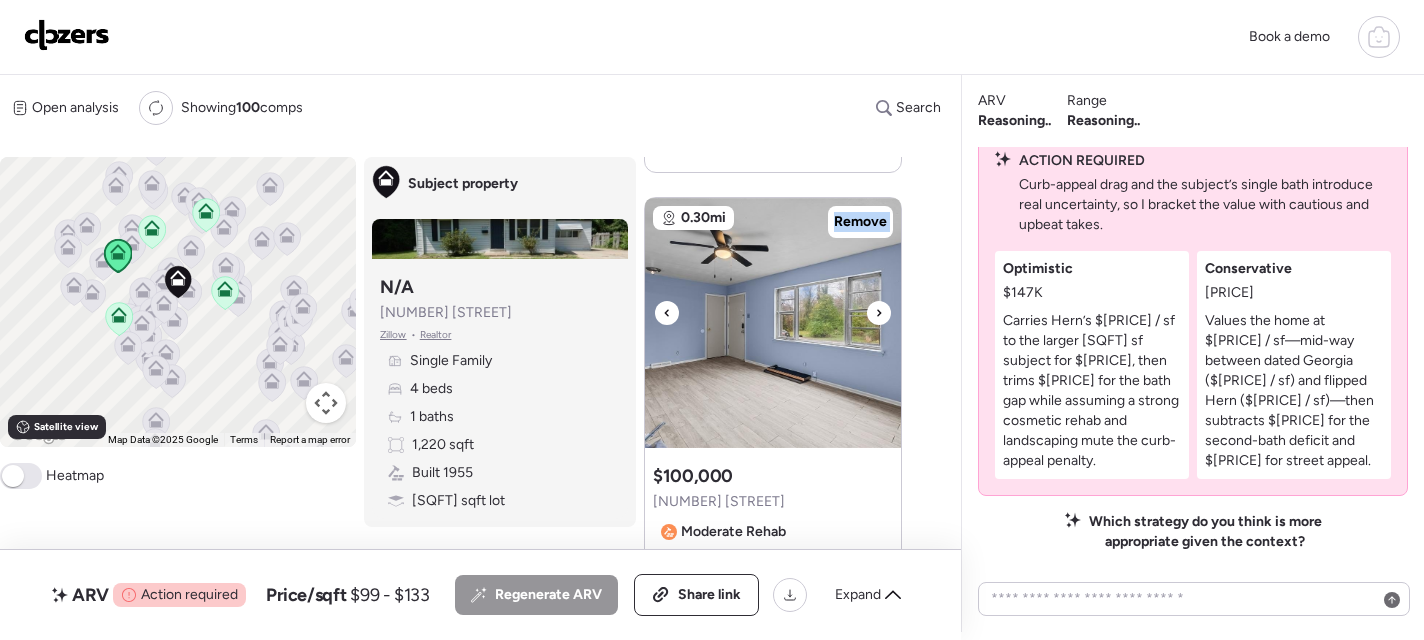 click 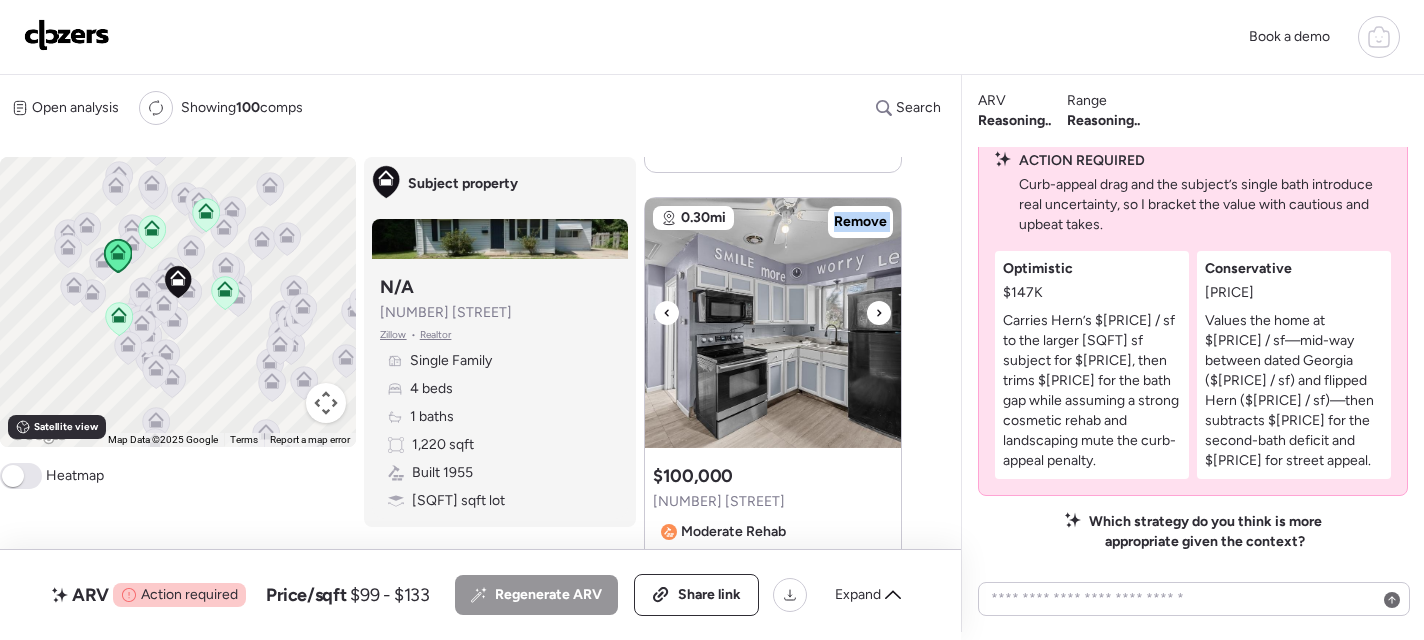 click 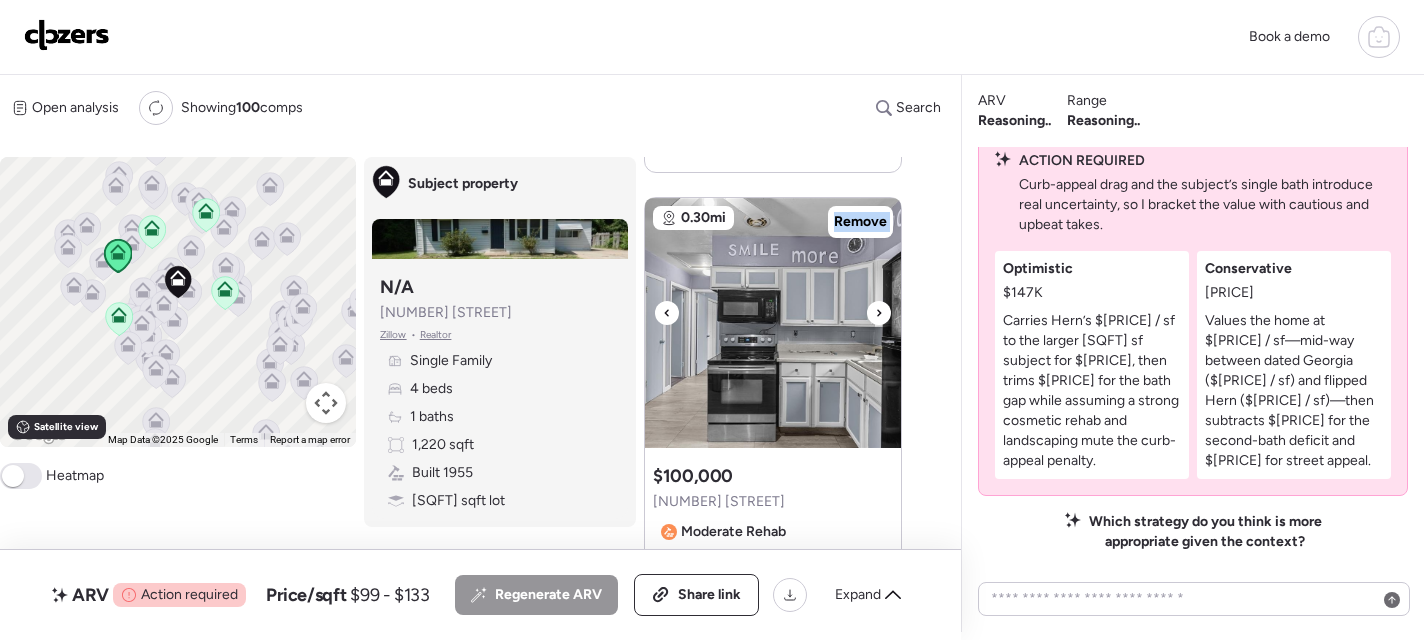 click 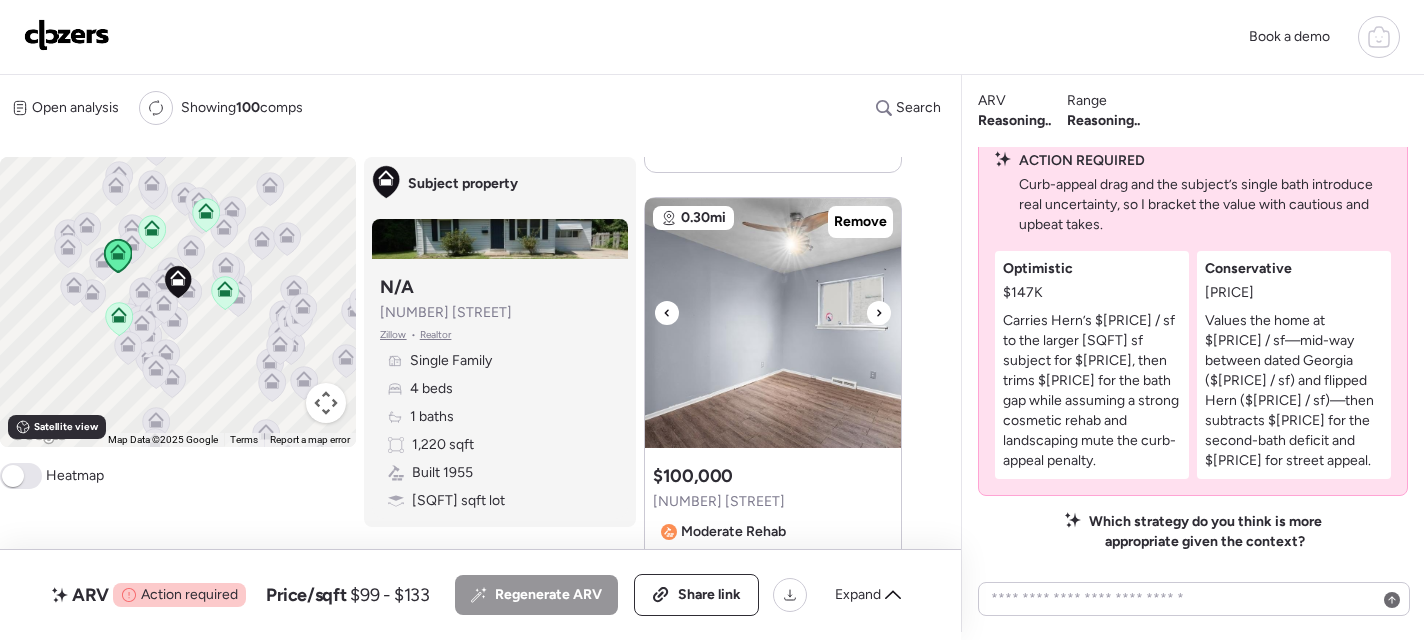 click 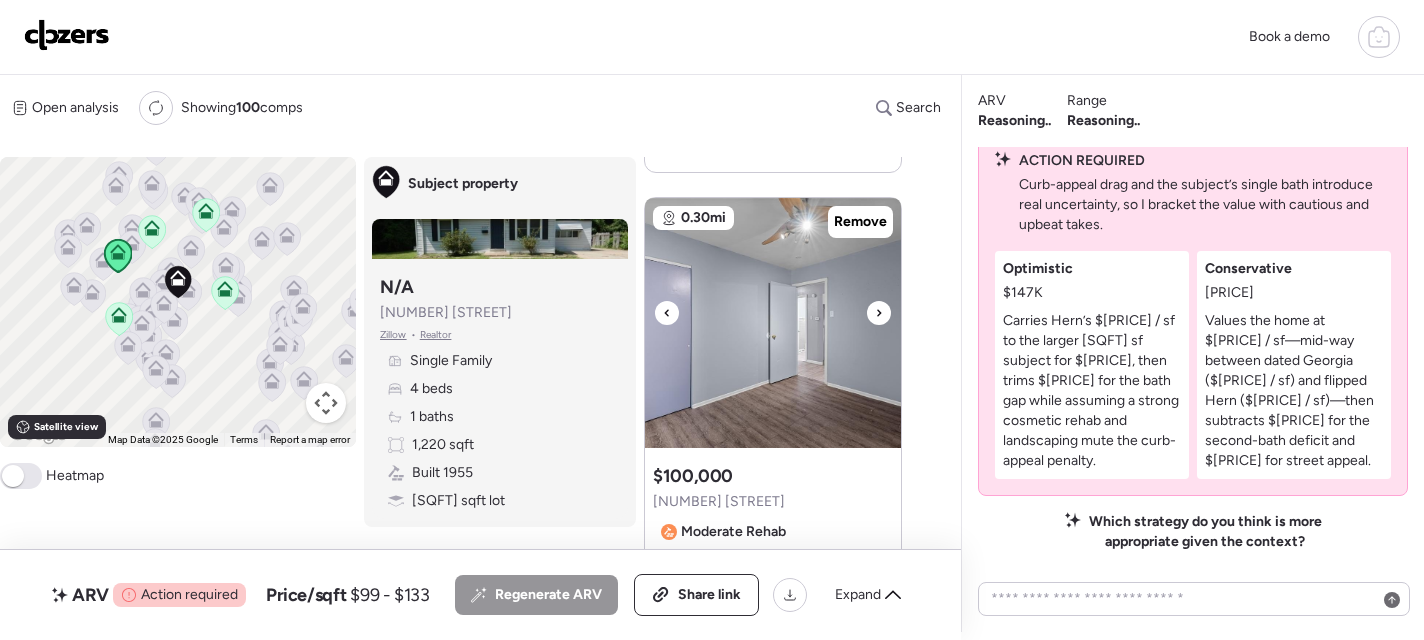 click 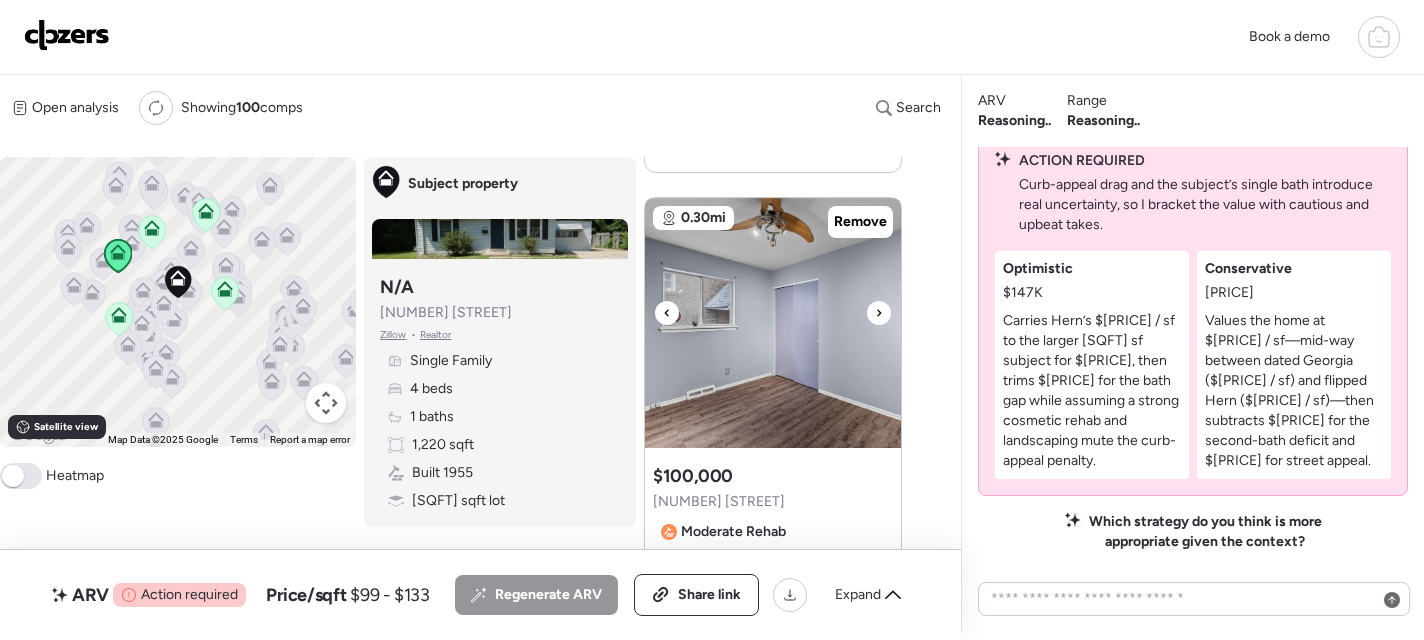 click 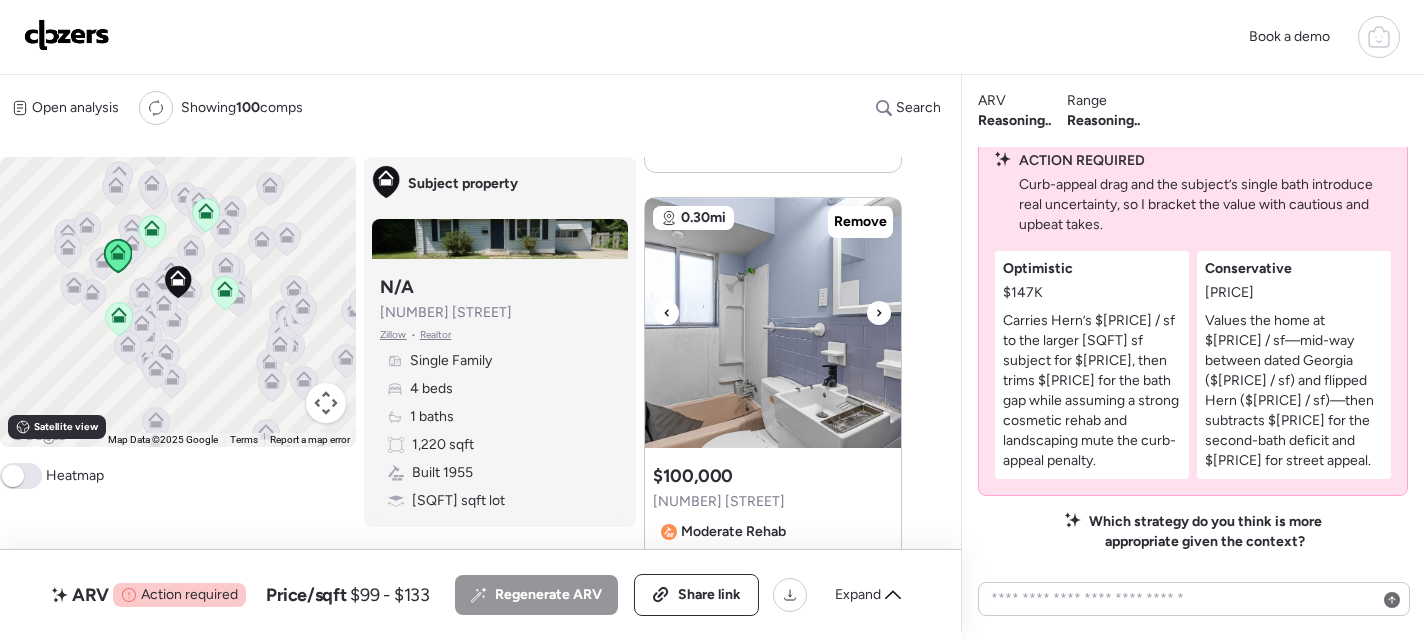 click 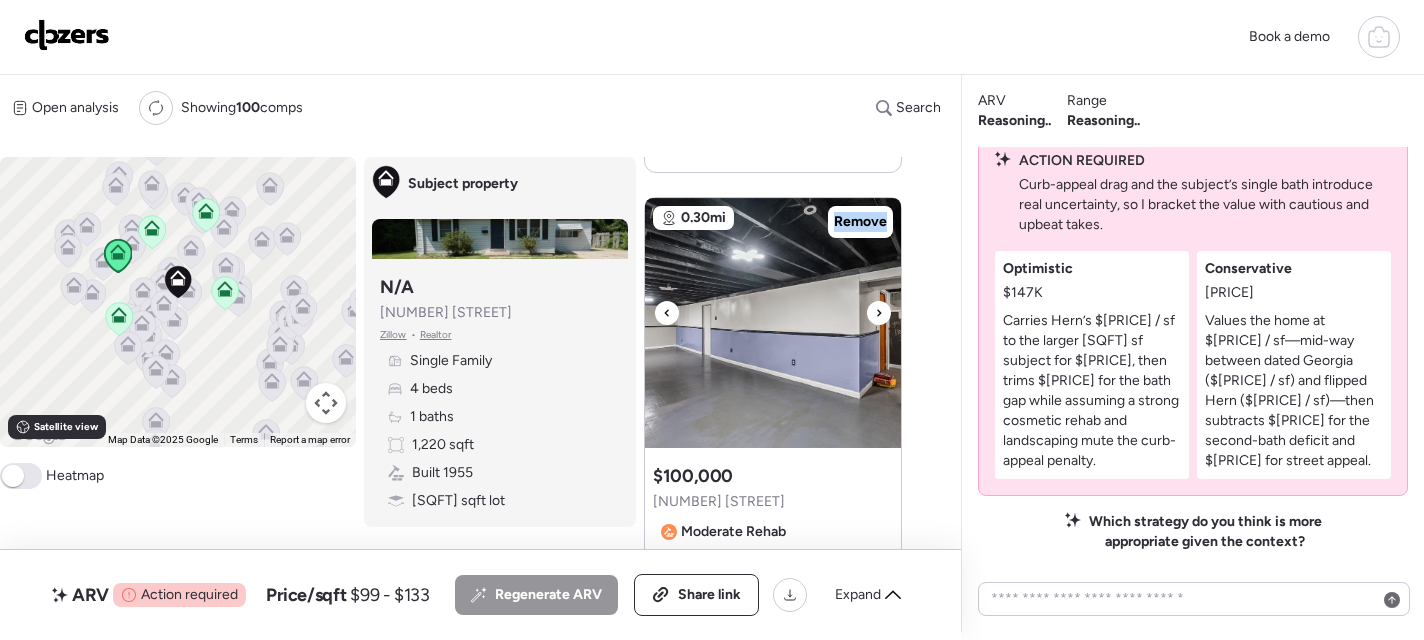 click 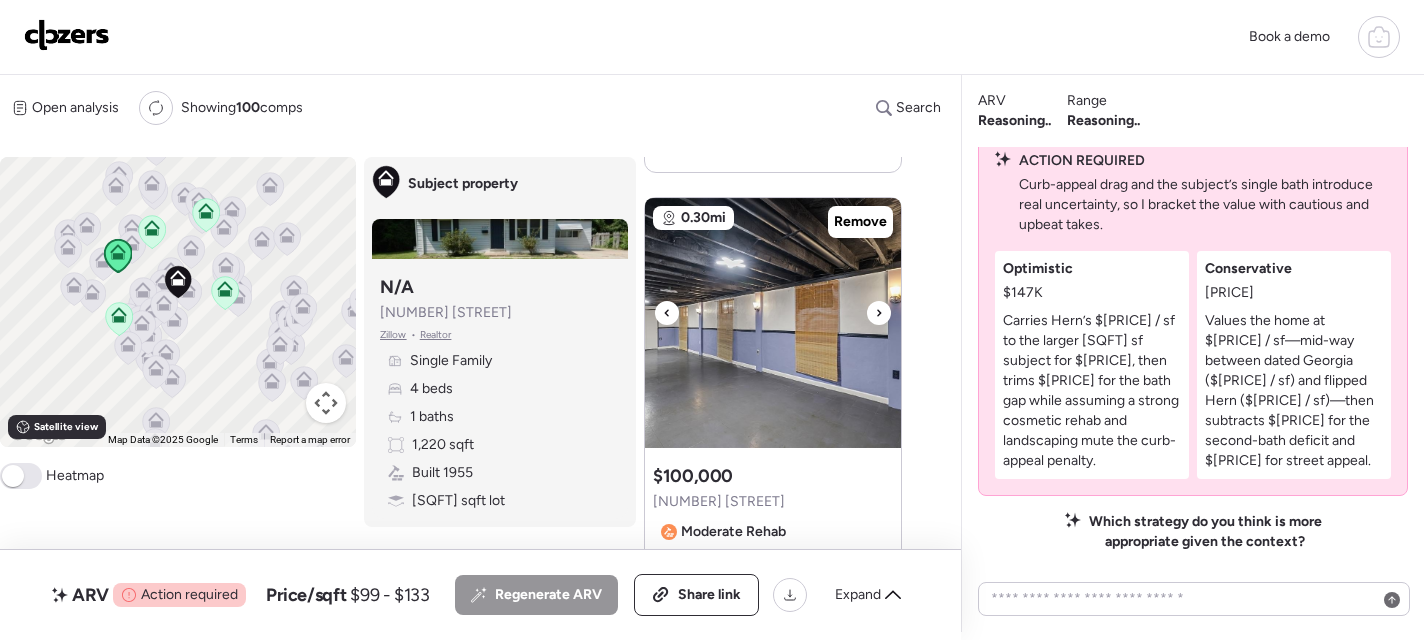 click 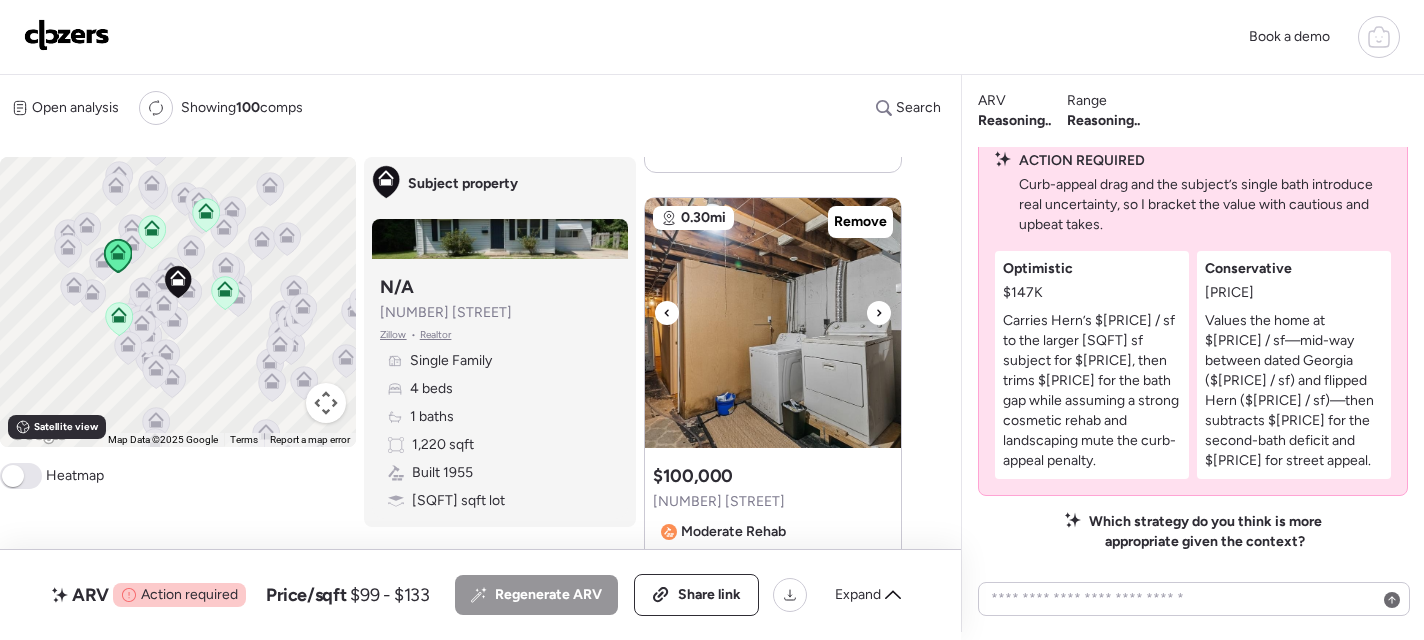 click 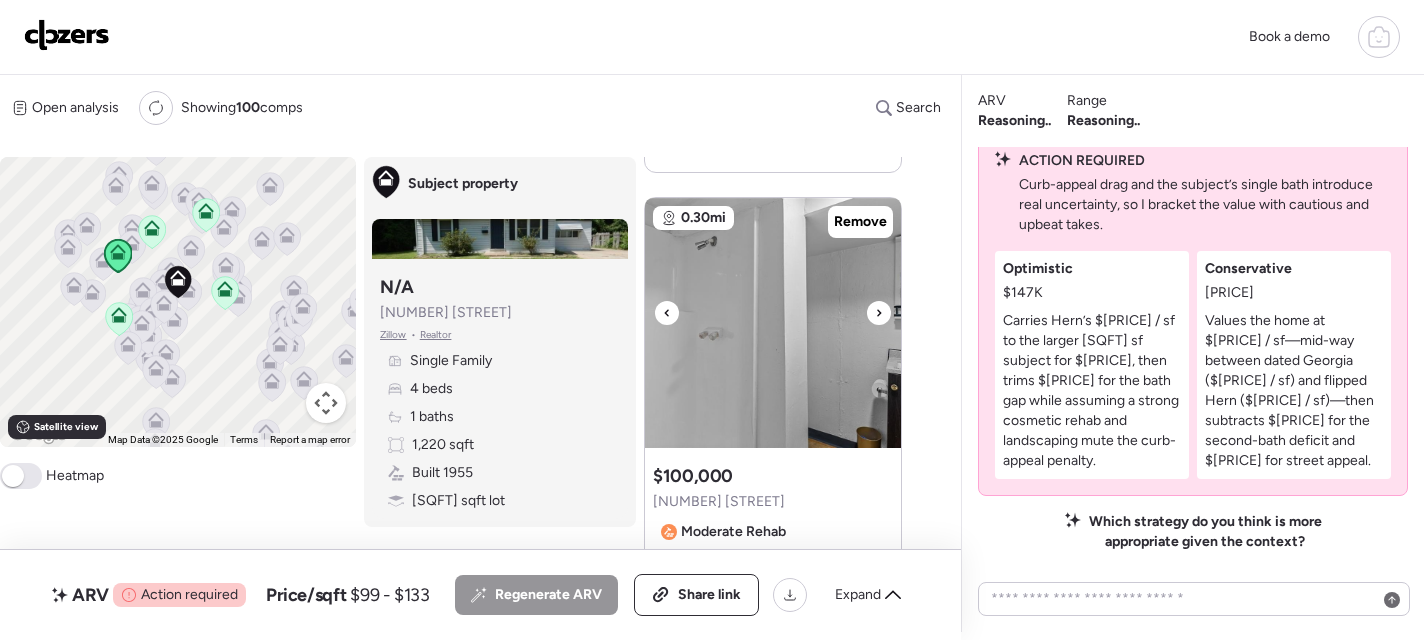 click 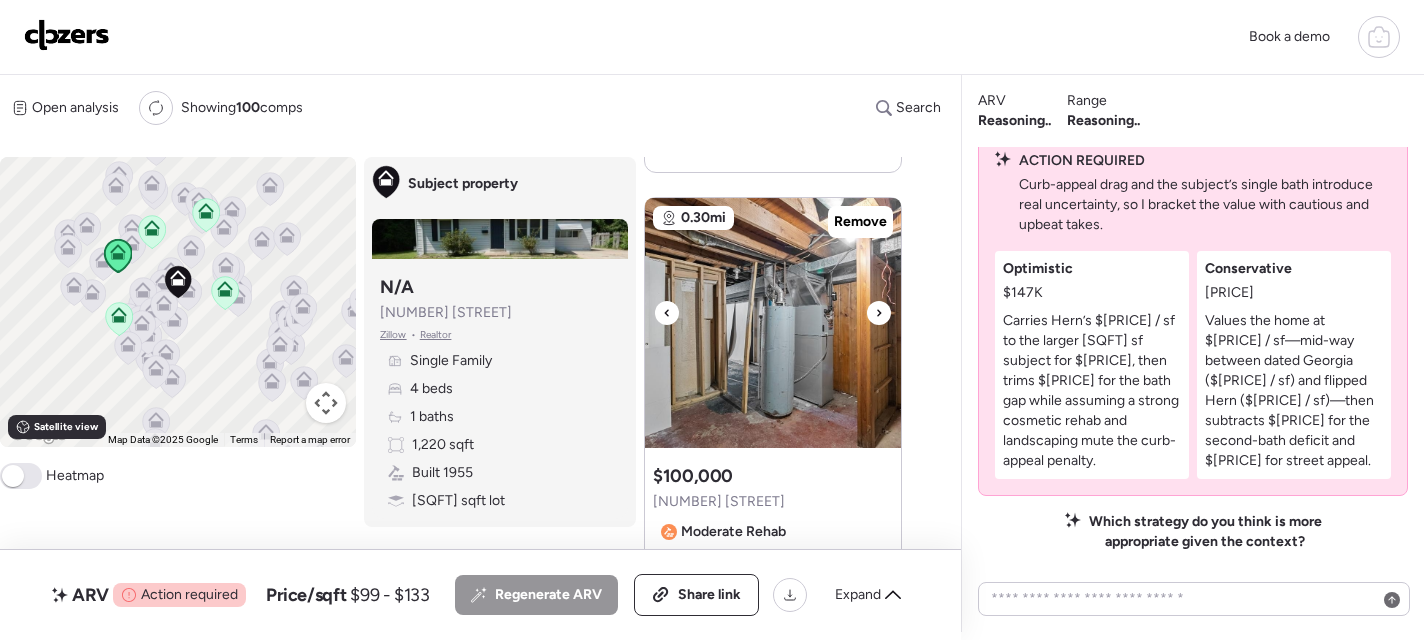 click 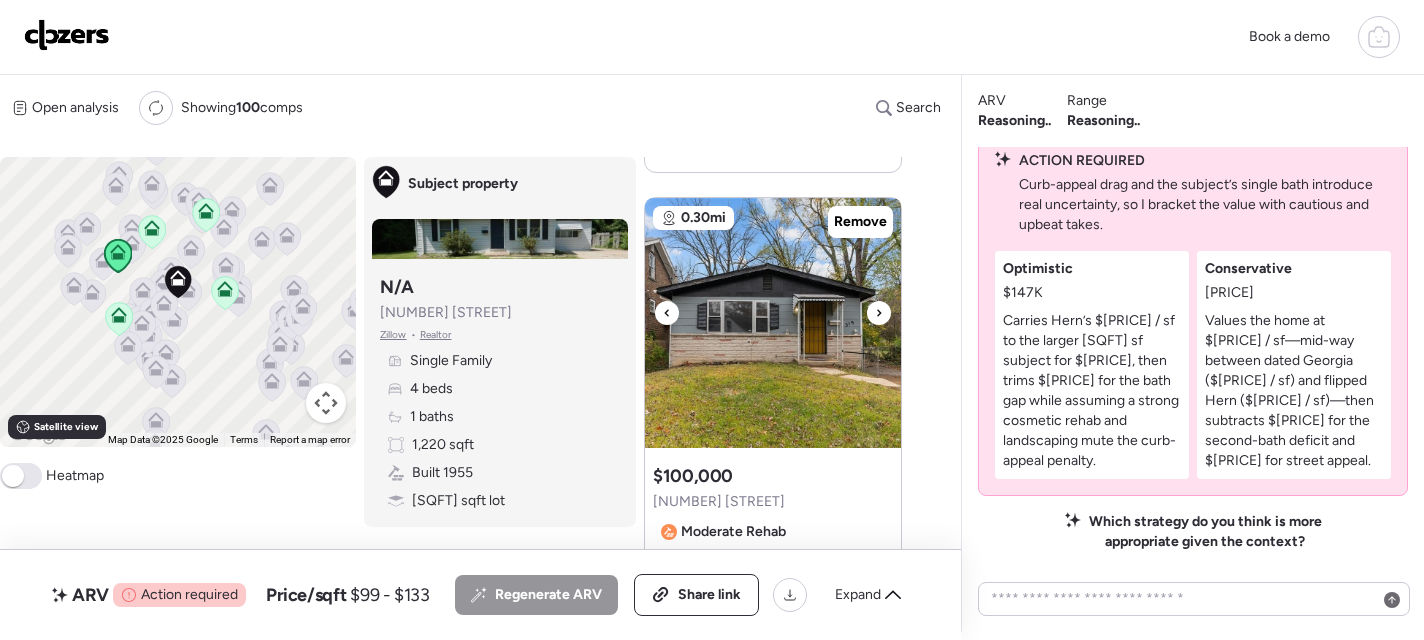 click 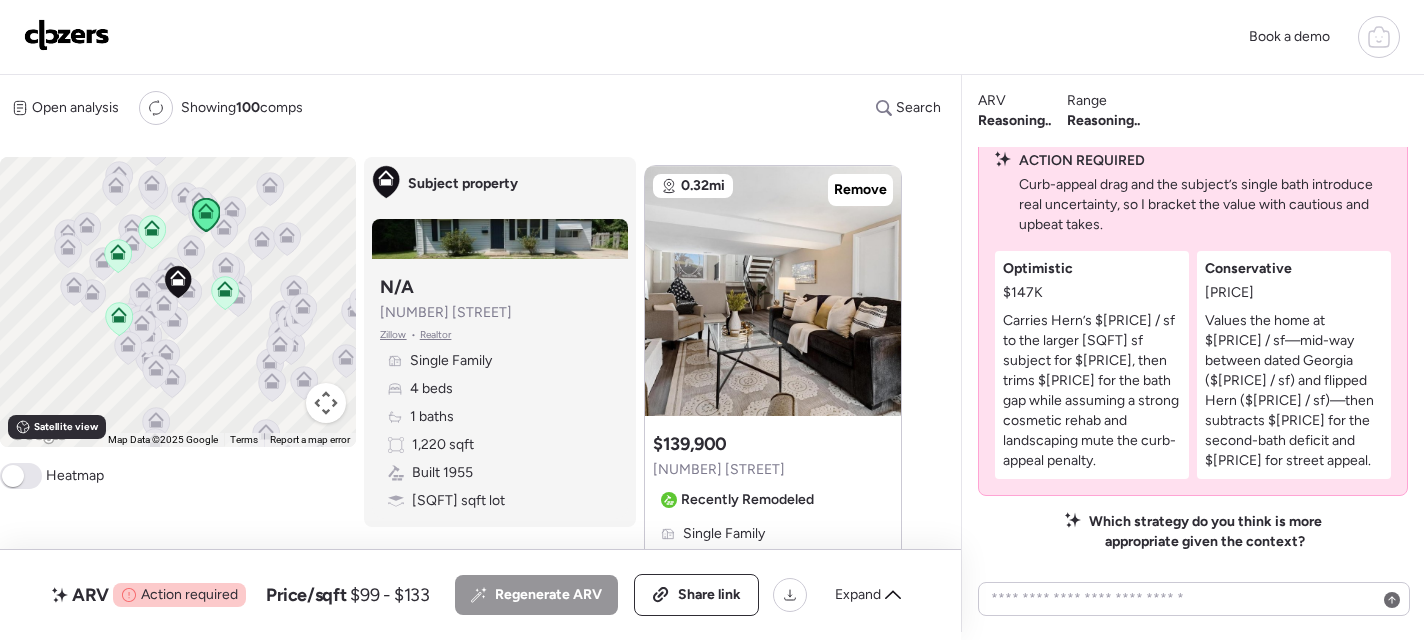 scroll, scrollTop: 0, scrollLeft: 0, axis: both 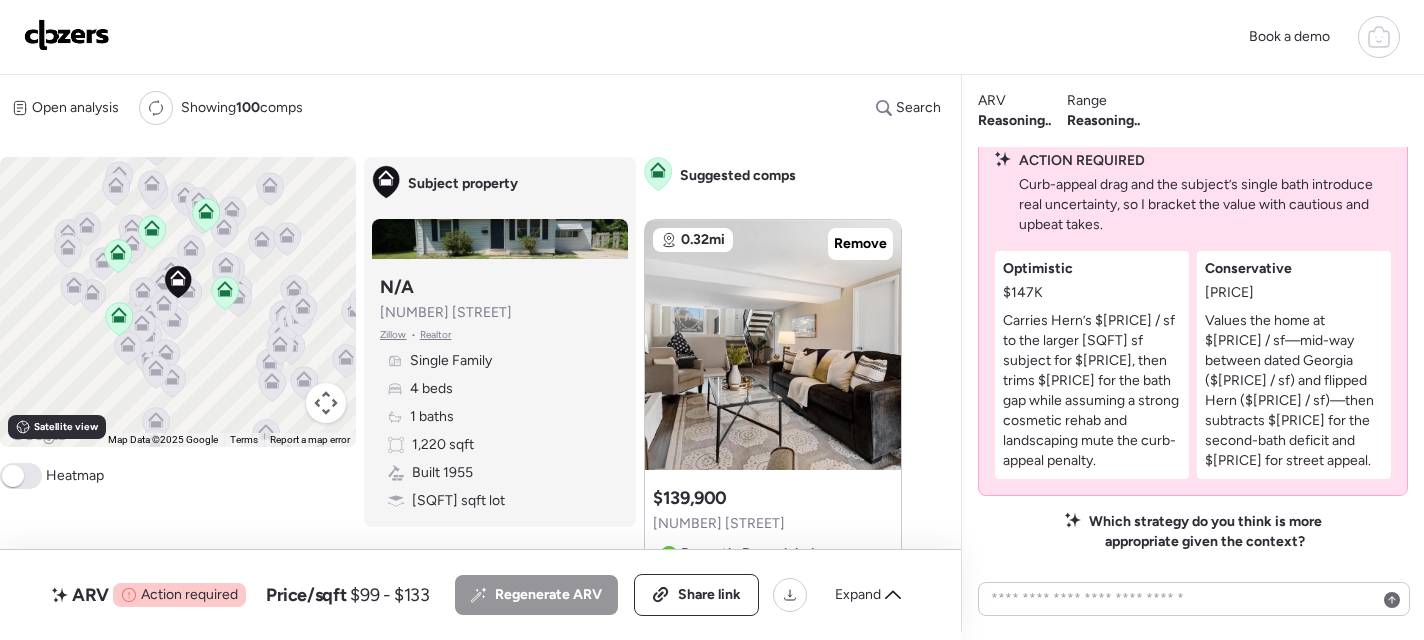click 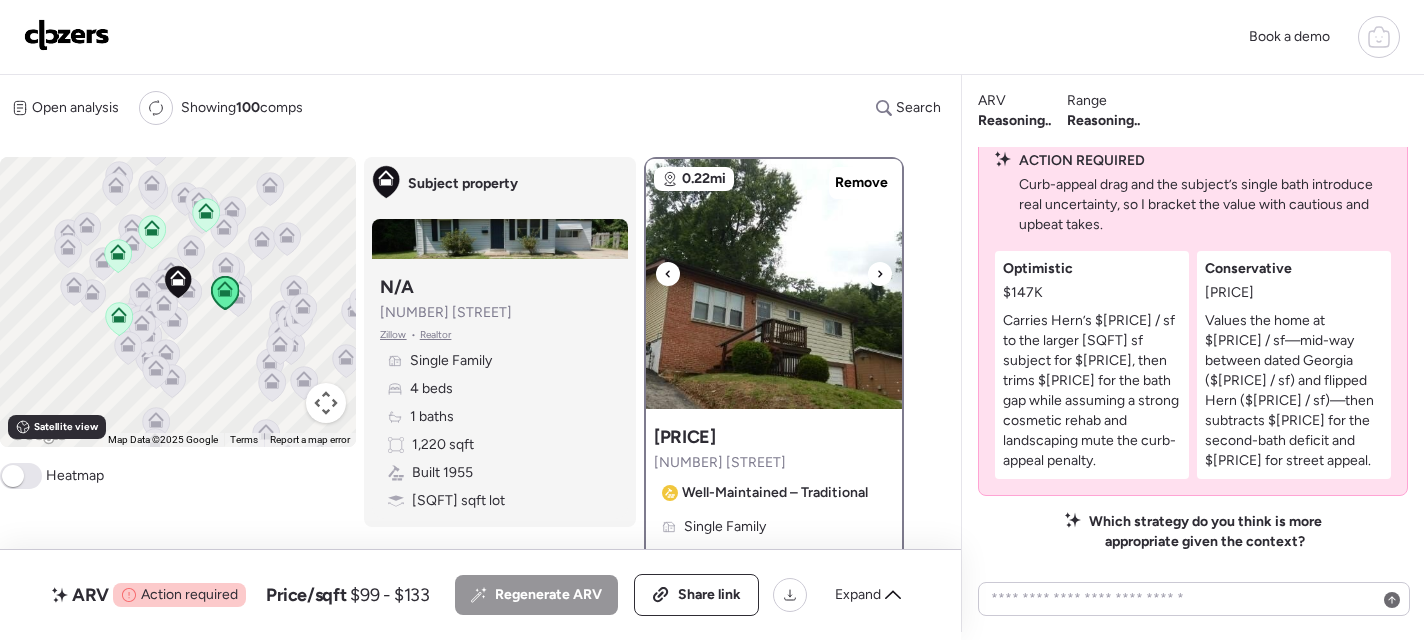 click at bounding box center (880, 274) 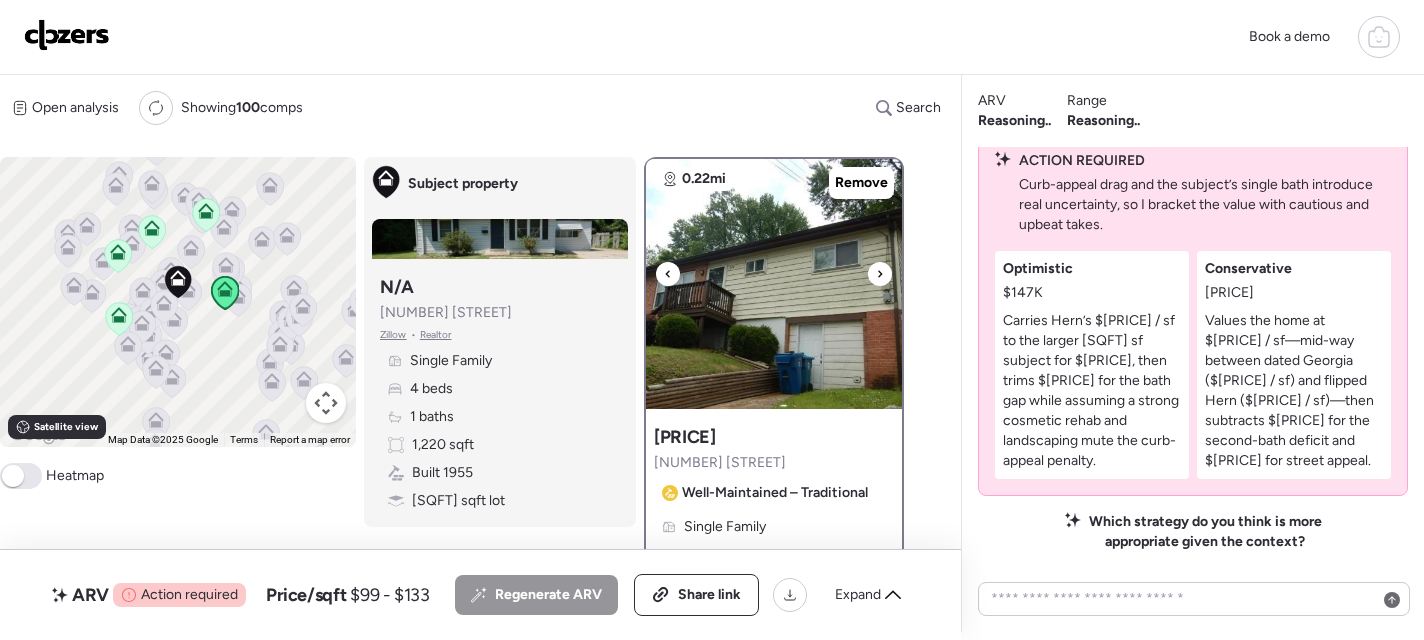 click at bounding box center (880, 274) 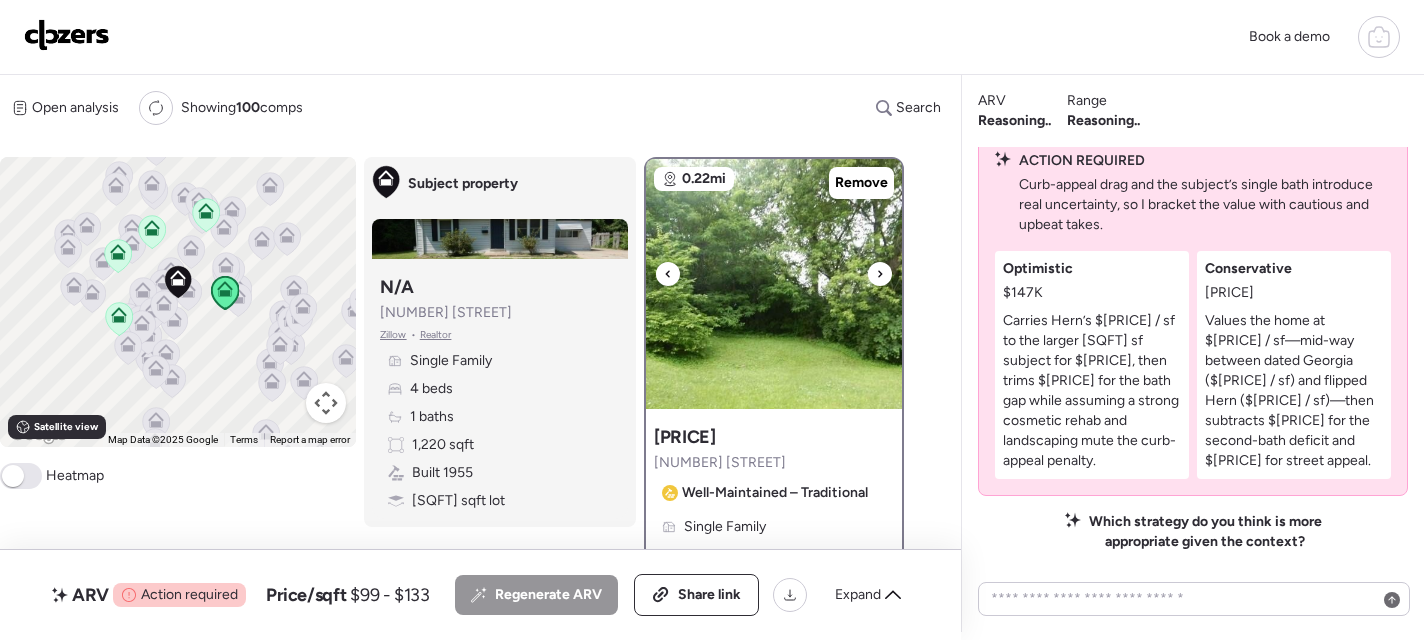 click at bounding box center (880, 274) 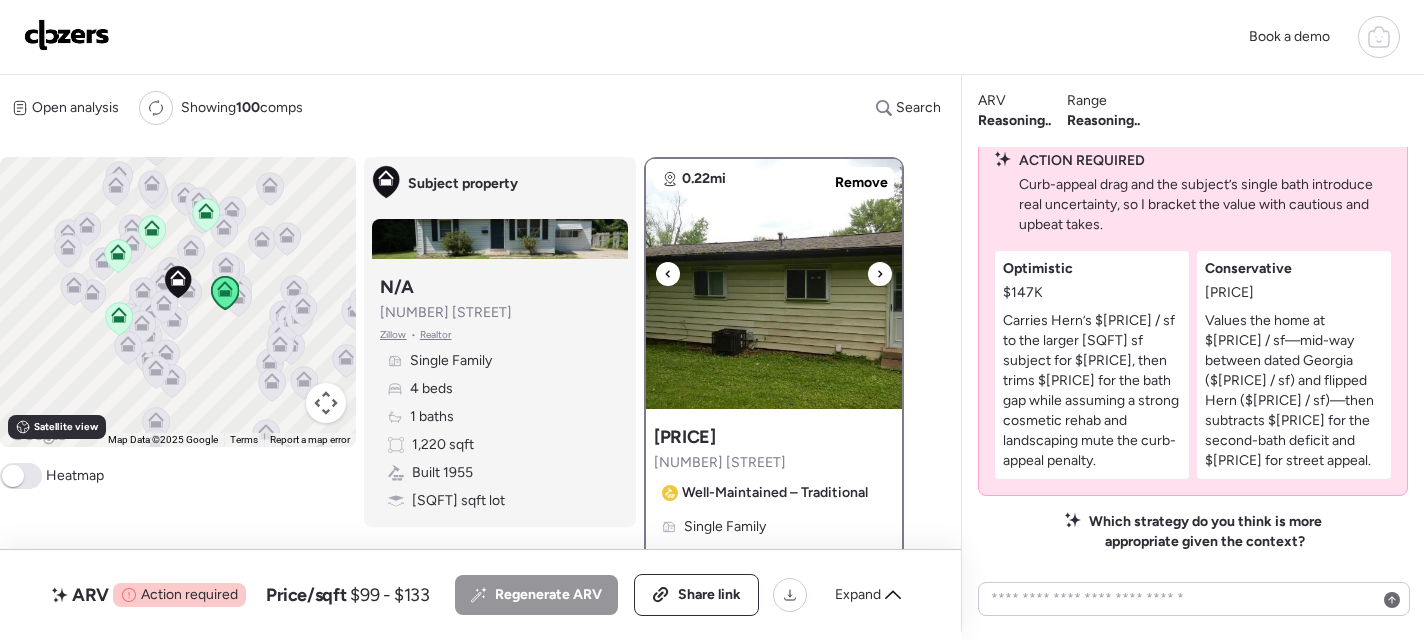 click at bounding box center (880, 274) 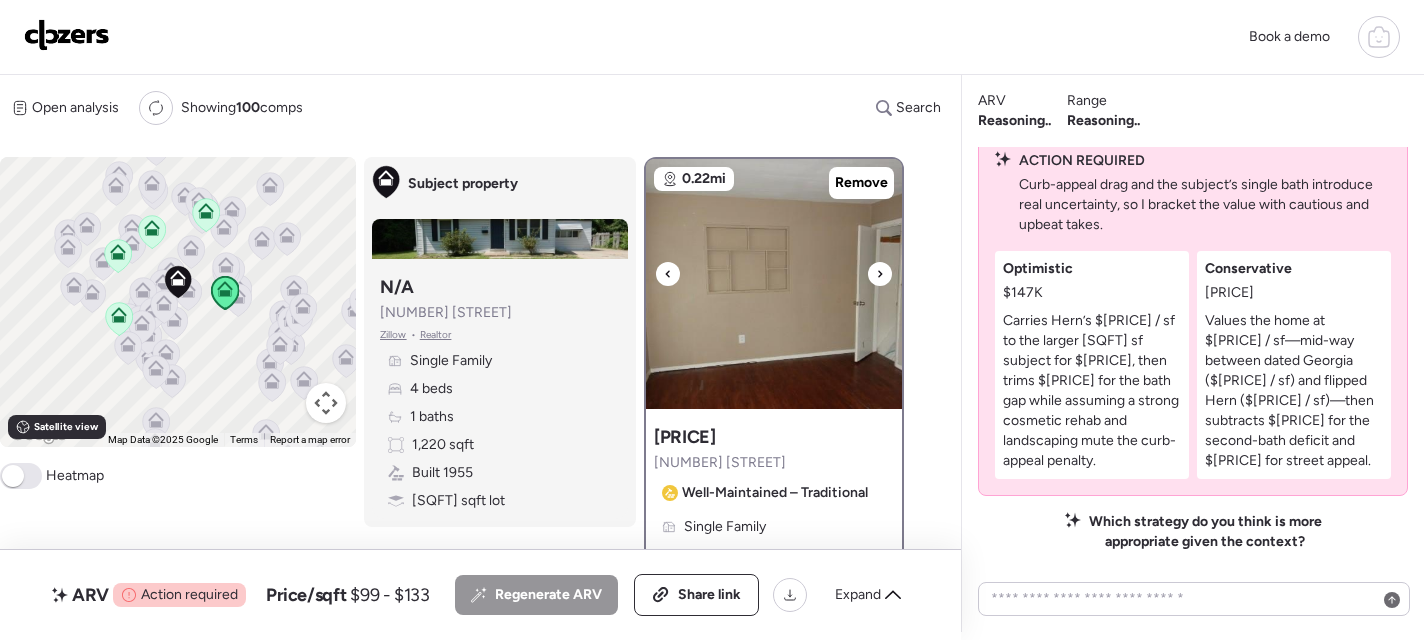 click at bounding box center (880, 274) 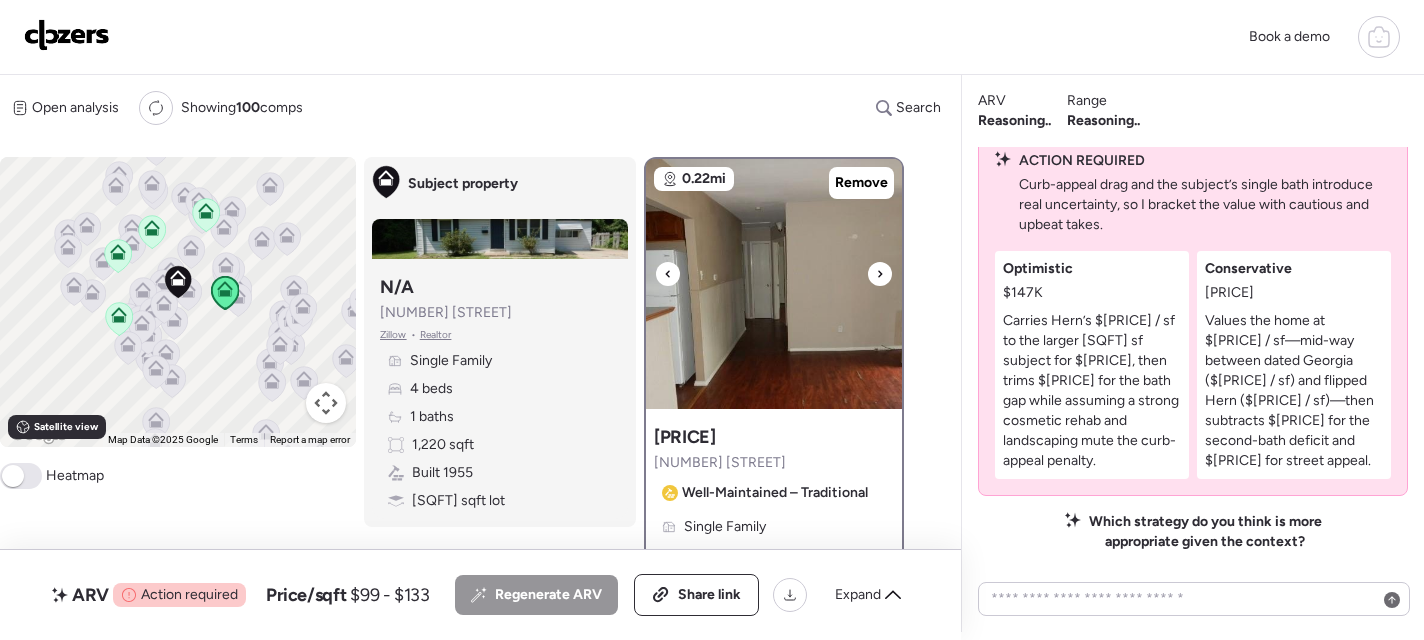 click at bounding box center (880, 274) 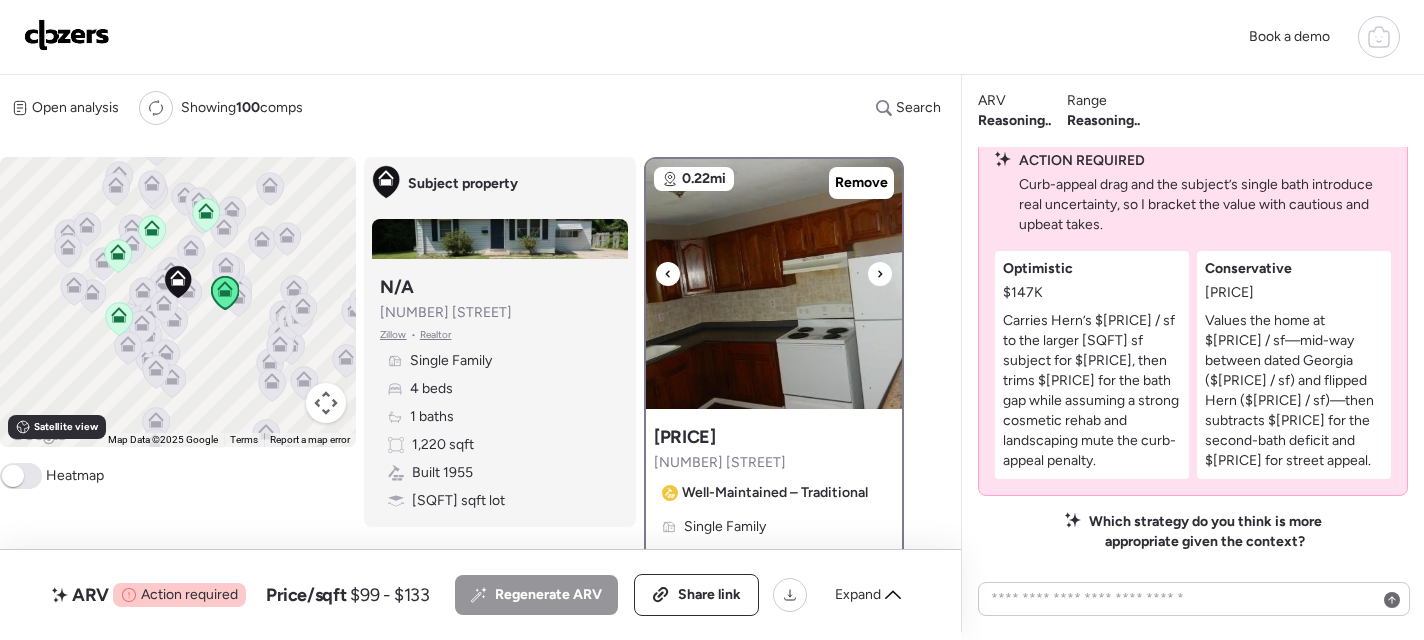 click at bounding box center [880, 274] 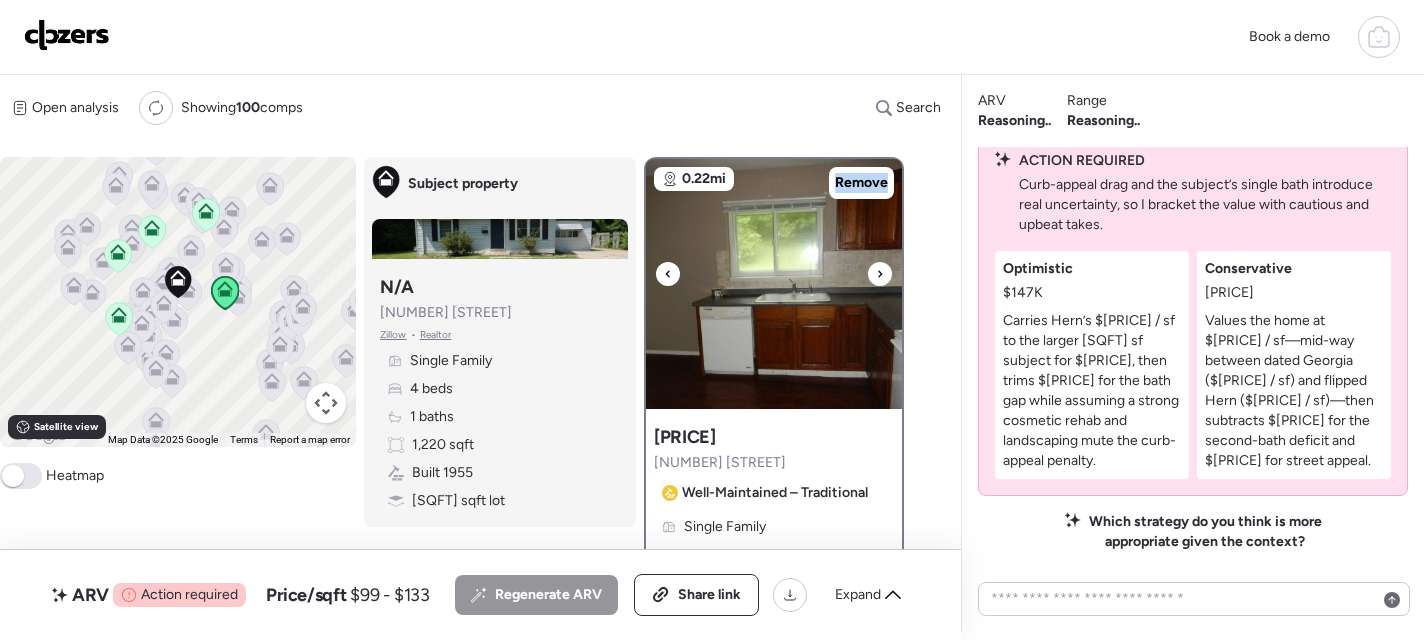 click at bounding box center [880, 274] 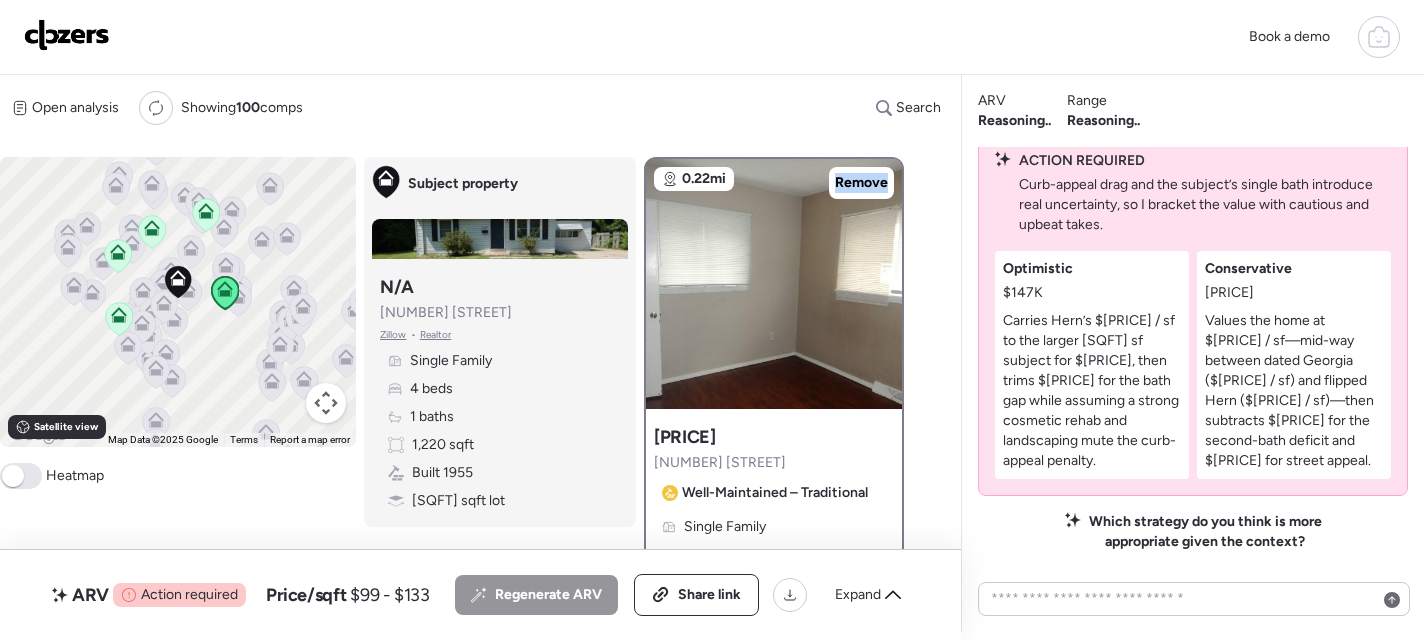click 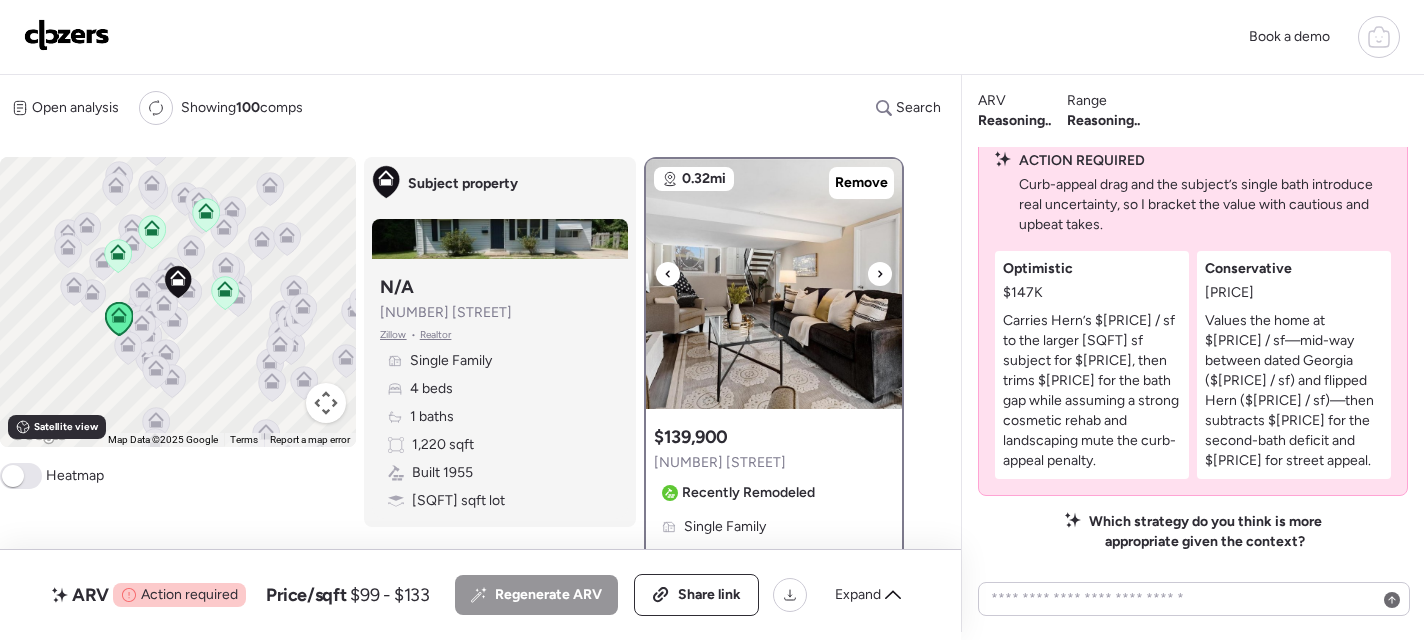 click 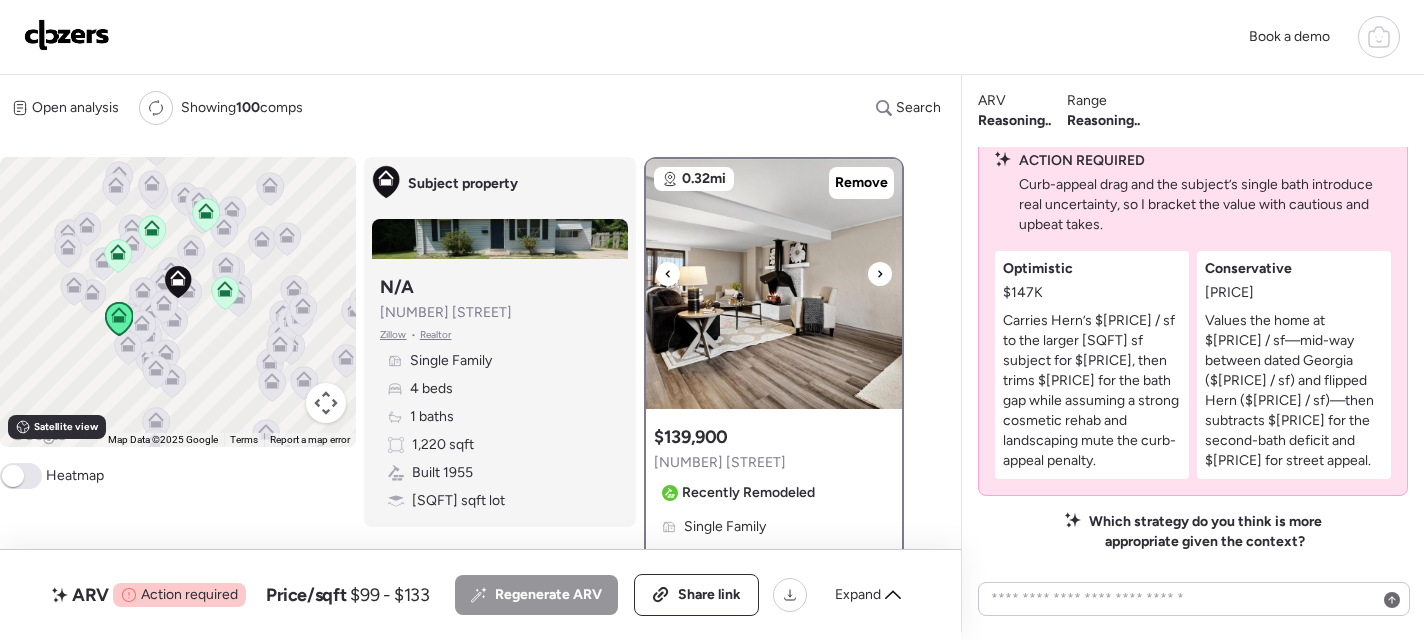 click 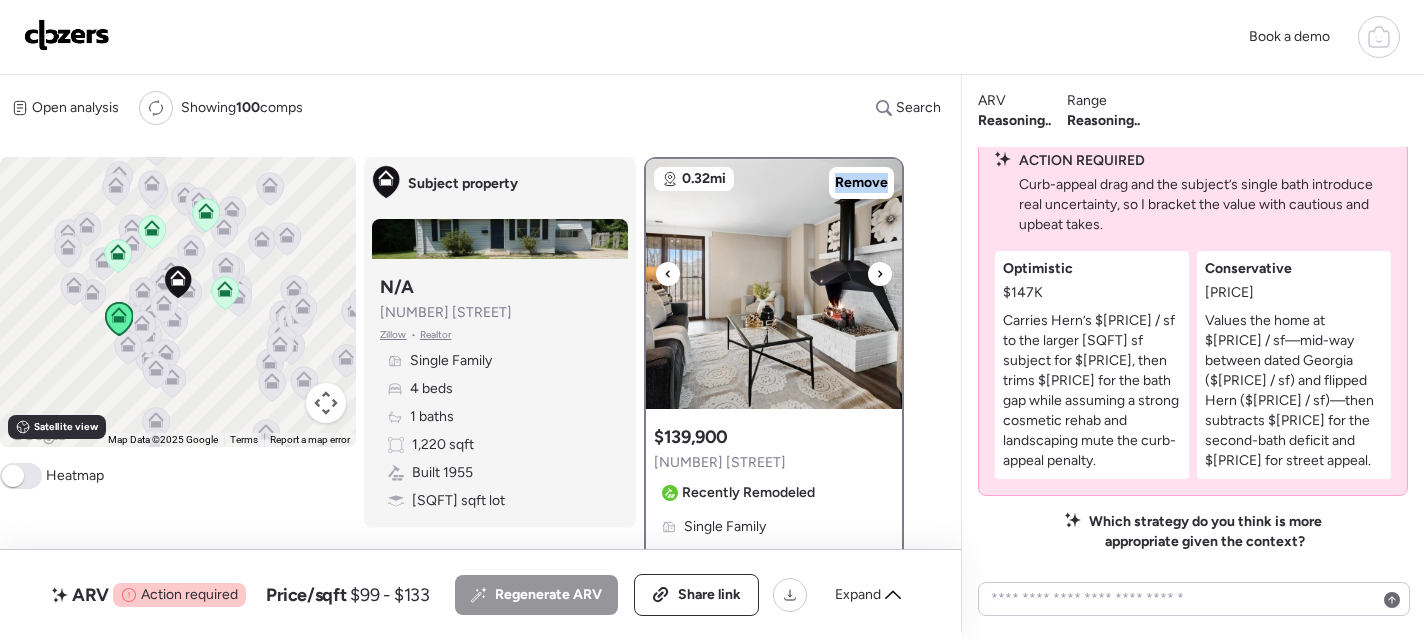click 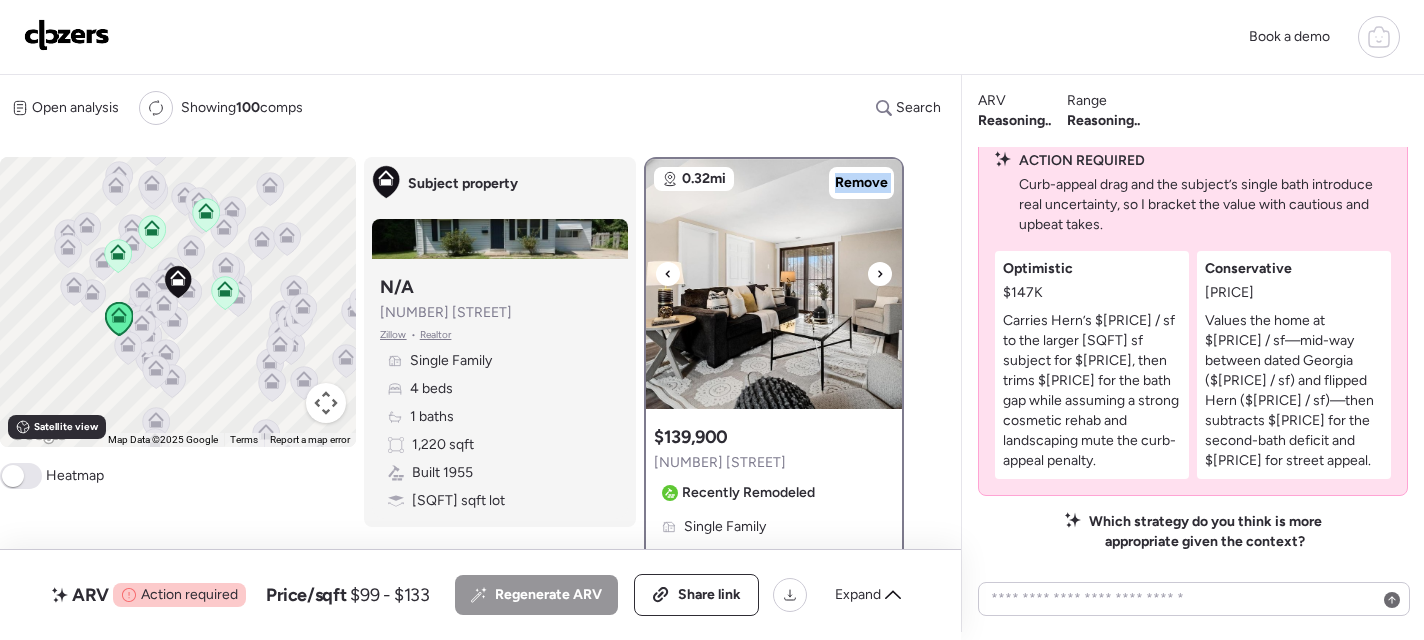 click 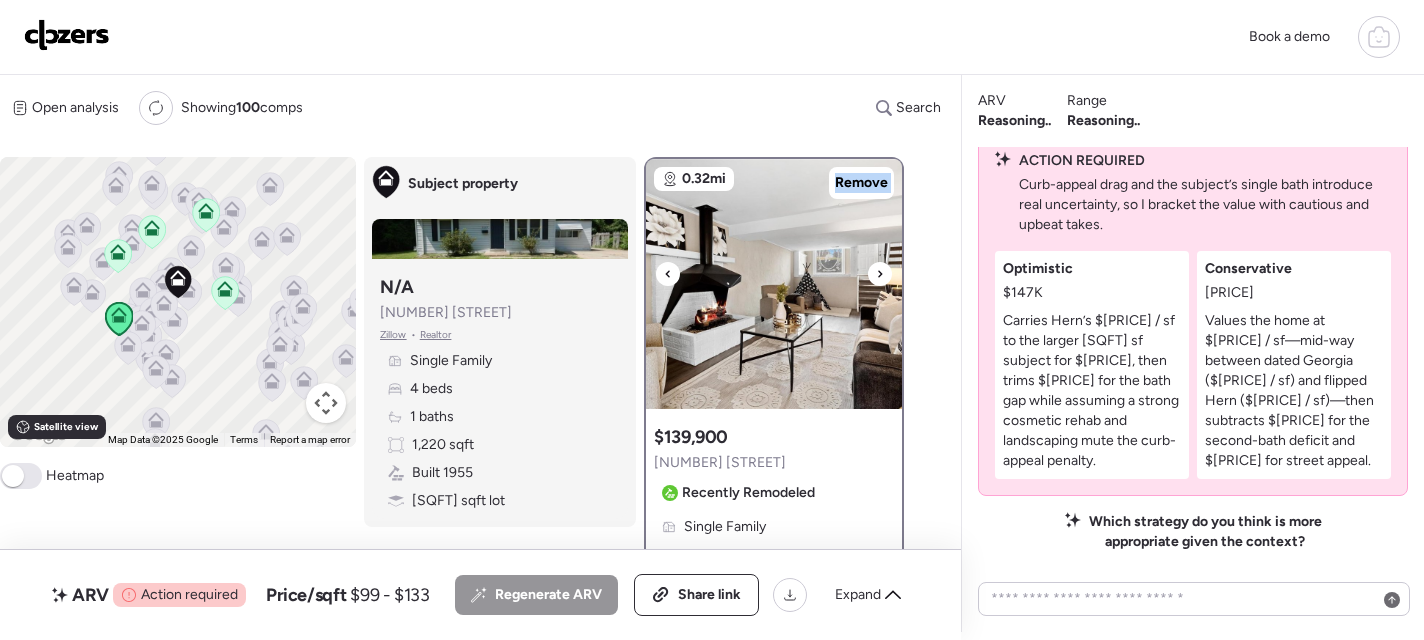 click 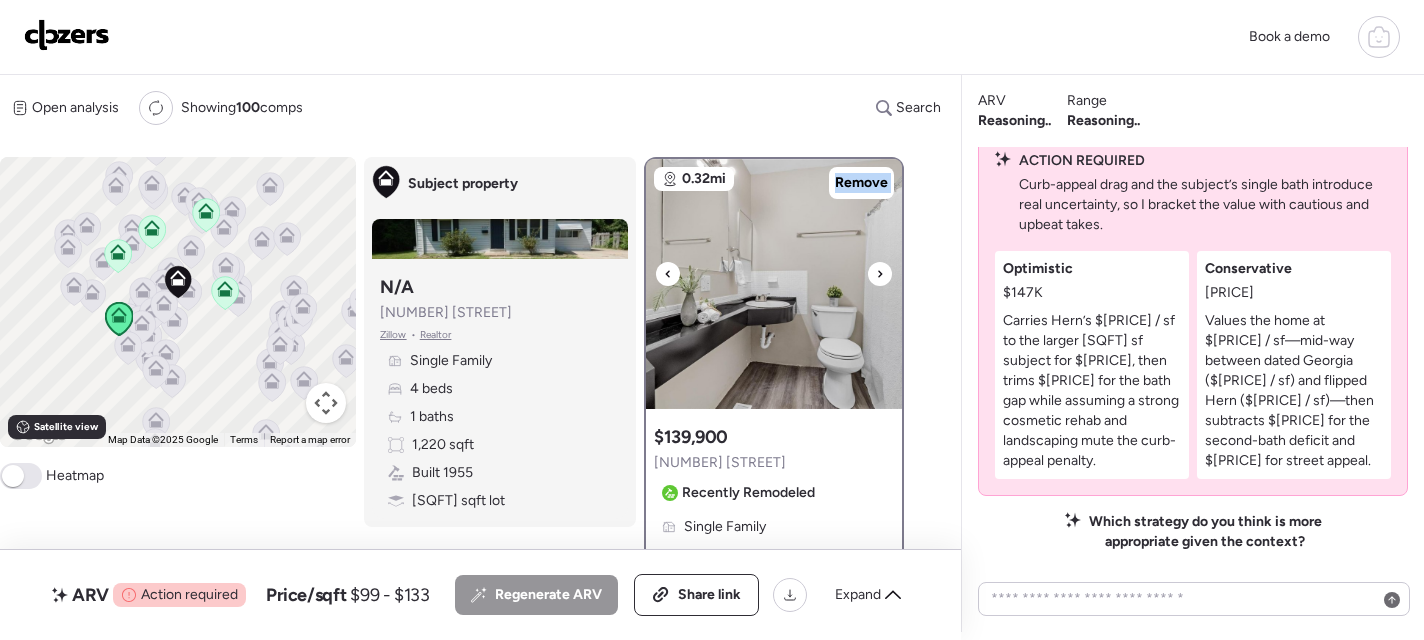 click 